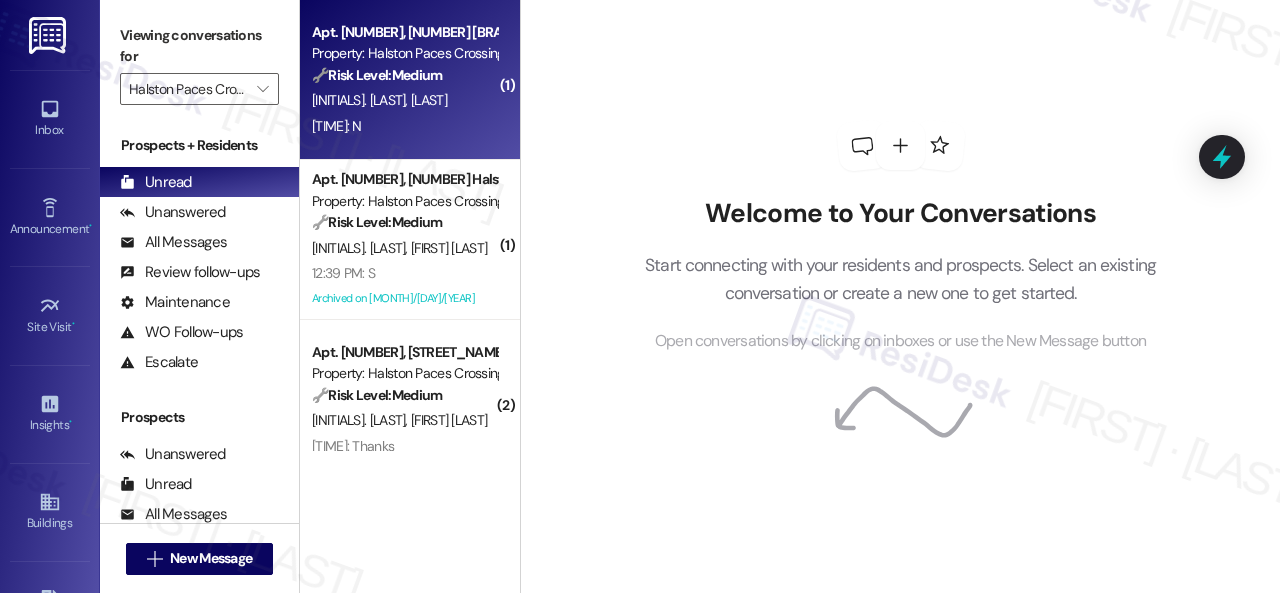 scroll, scrollTop: 0, scrollLeft: 0, axis: both 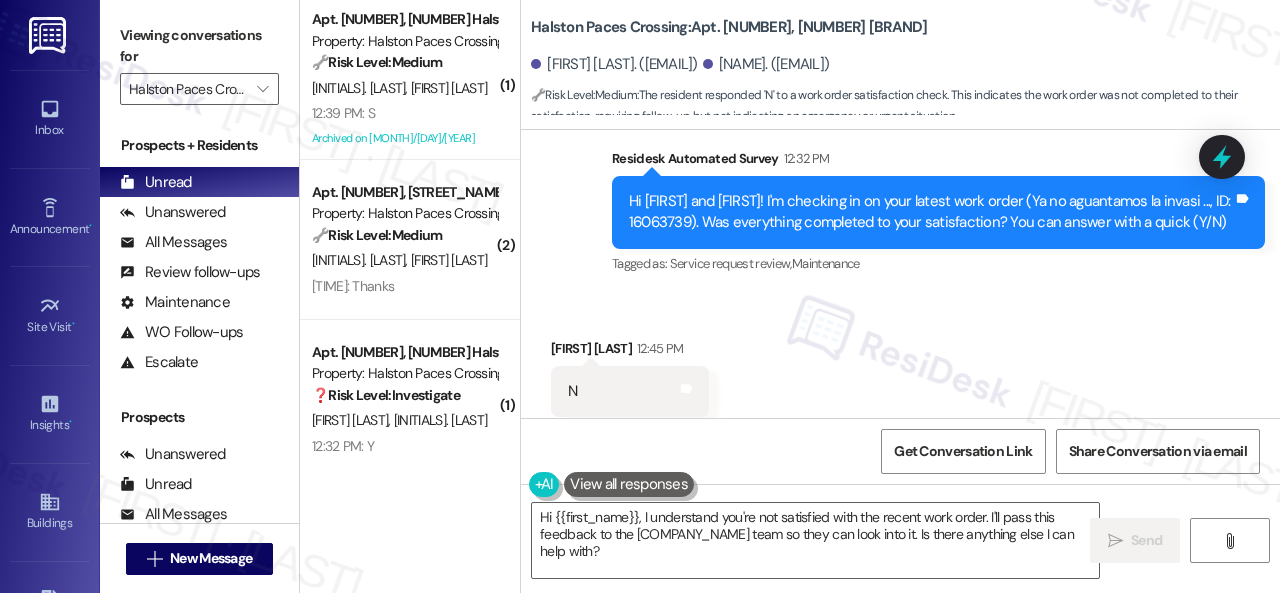 click on "Received via SMS [FIRST] [LAST] [TIME] N Tags and notes Tagged as: Negative response Click to highlight conversations about Negative response" at bounding box center (900, 377) 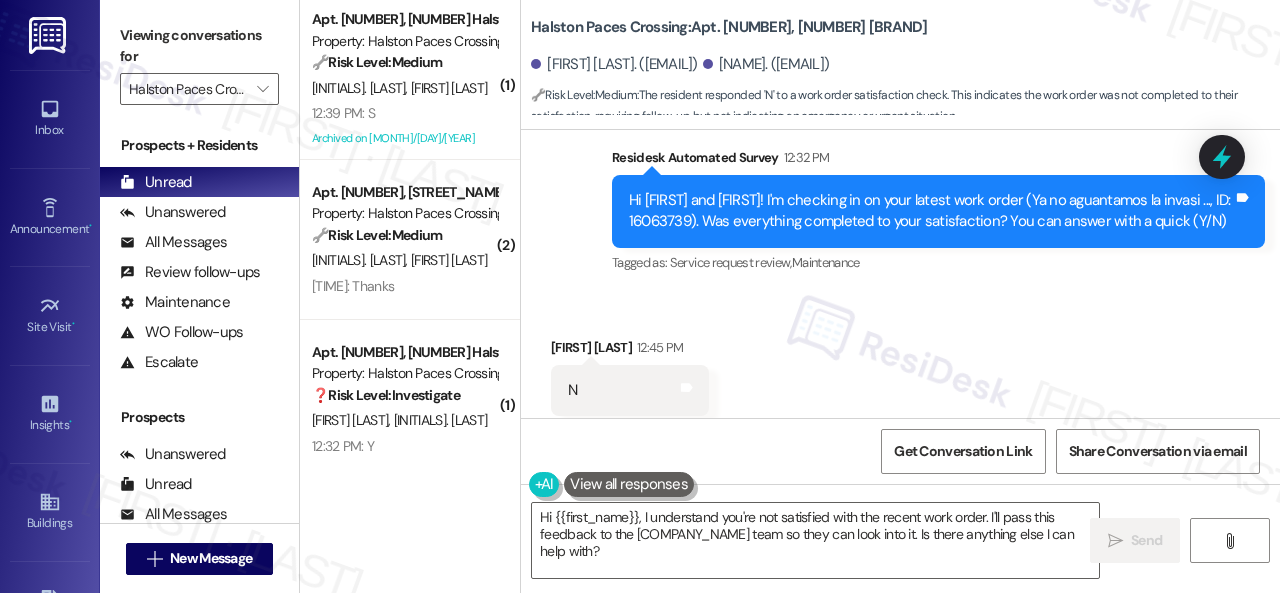 click on "Received via SMS [FIRST] [LAST] [TIME] N Tags and notes Tagged as: Negative response Click to highlight conversations about Negative response" at bounding box center [900, 376] 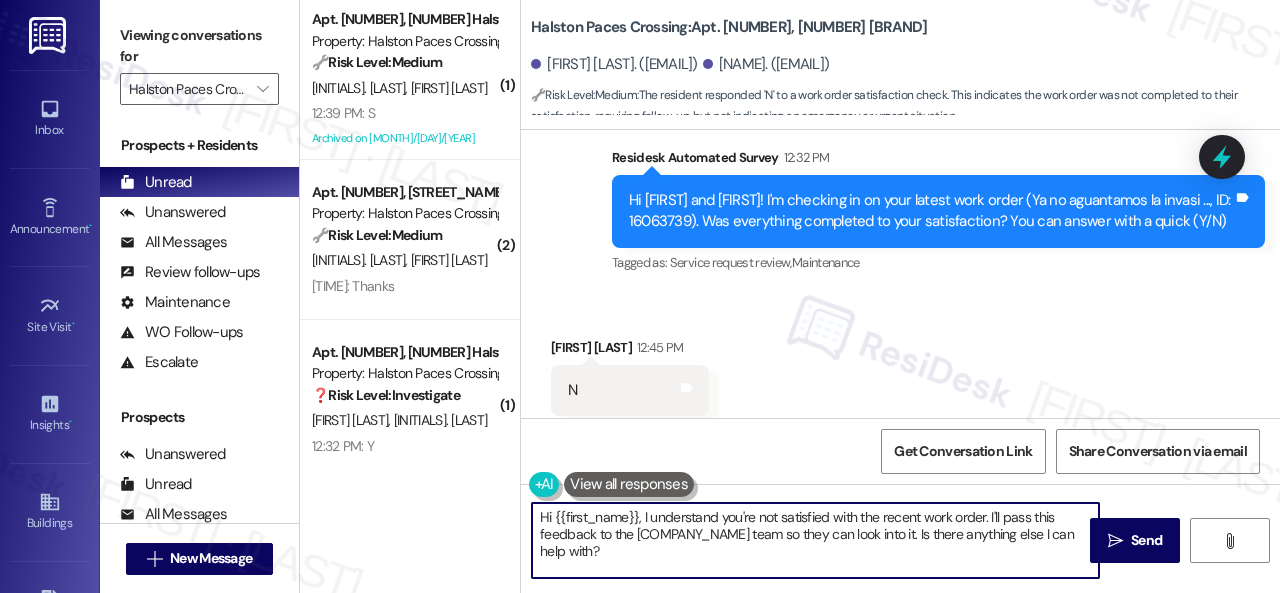 drag, startPoint x: 612, startPoint y: 553, endPoint x: 535, endPoint y: 525, distance: 81.9329 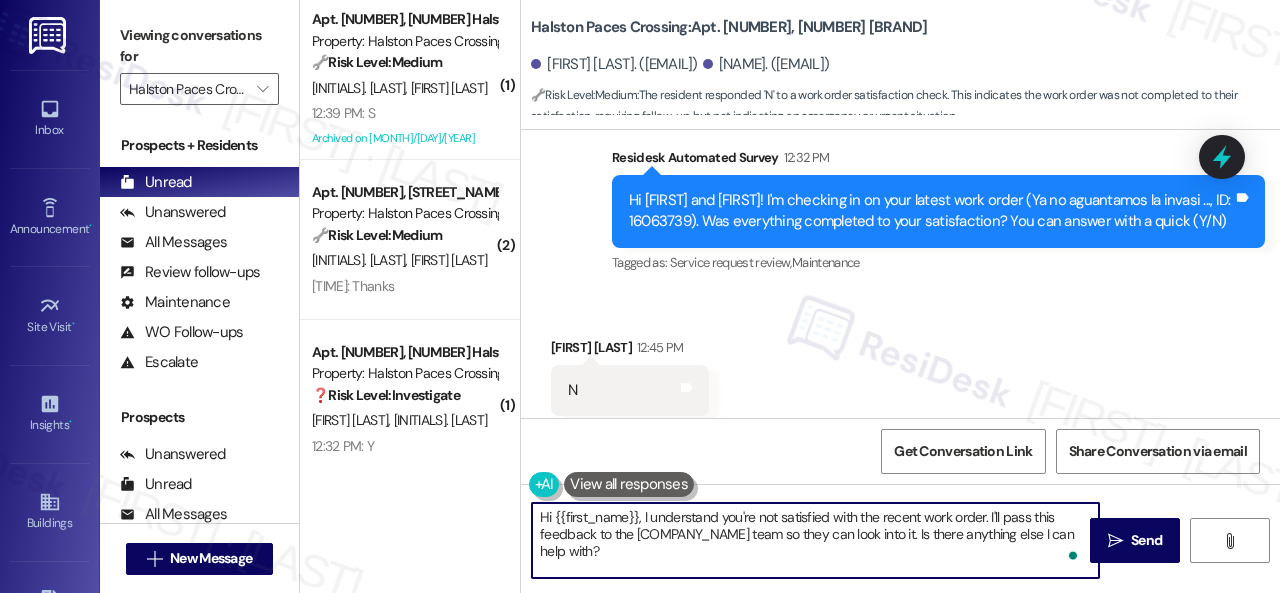 drag, startPoint x: 652, startPoint y: 567, endPoint x: 540, endPoint y: 508, distance: 126.58989 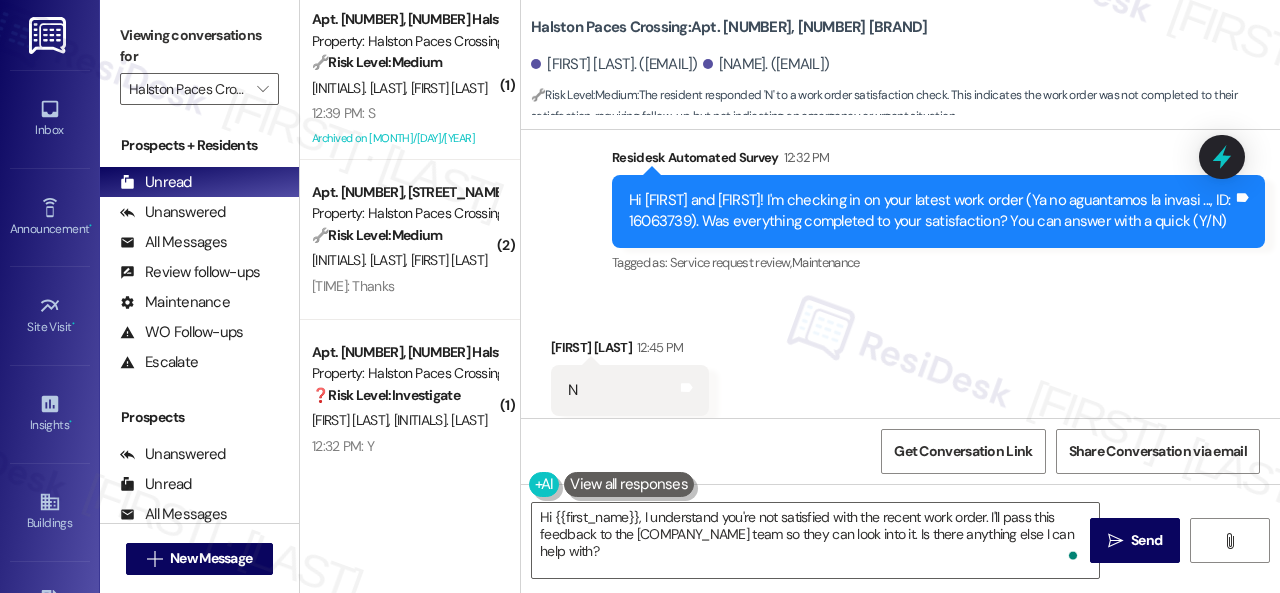 click on "Received via SMS [FIRST] [LAST] [TIME] N Tags and notes Tagged as: Negative response Click to highlight conversations about Negative response" at bounding box center [900, 376] 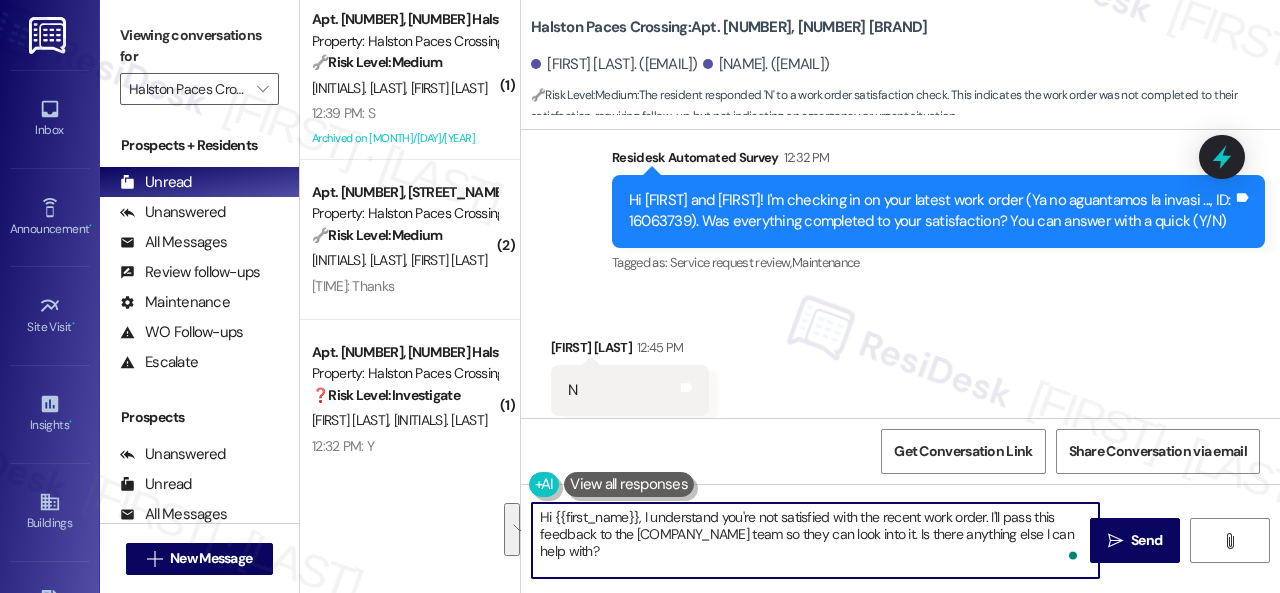drag, startPoint x: 642, startPoint y: 563, endPoint x: 512, endPoint y: 515, distance: 138.57849 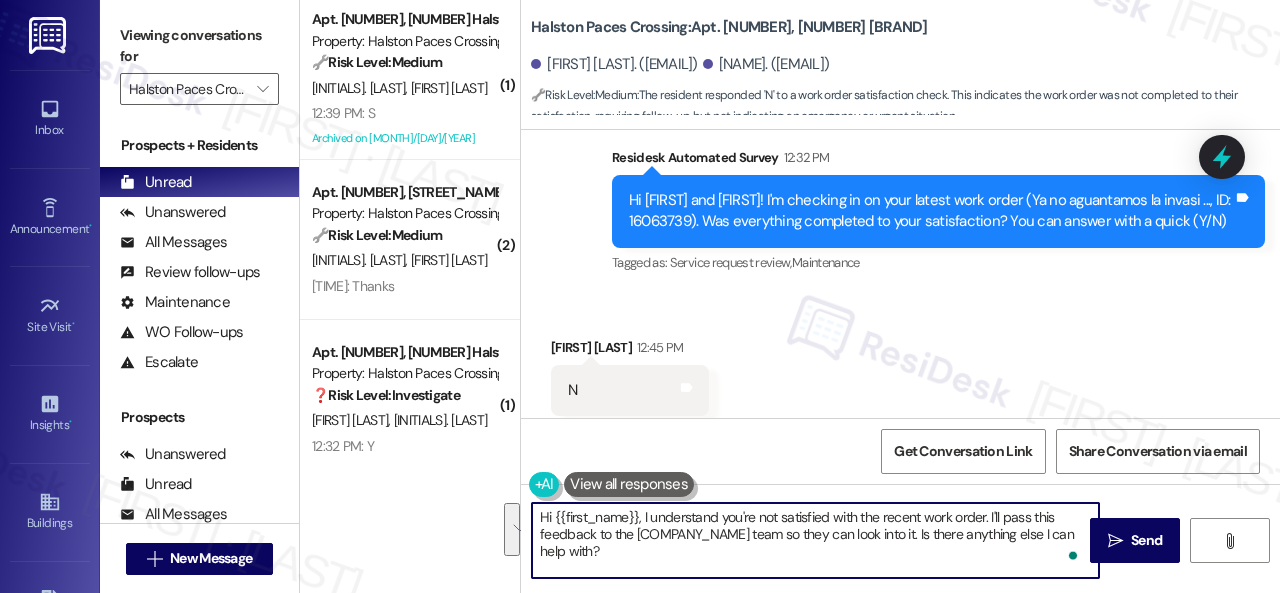 click on "( 1 ) Apt. [NUMBER], [NUMBER] [LOCATION] Property: [LOCATION] 🔧 Risk Level: Medium The resident responded 'S', which is assumed to be a non-affirmative answer to the question about work order satisfaction. This indicates a potential issue with the completed work order, but does not suggest an emergency or urgent situation. Further investigation is needed, but it falls under non-urgent maintenance follow-up. [INITIALS]. [LAST] [INITIALS]. [LAST] [TIME]: S [TIME]: S Archived on [DATE] ( 2 ) Apt. [NUMBER], [NUMBER] [LOCATION] Property: [LOCATION] 🔧 Risk Level: Medium The resident responded 'Y' indicating the work order was completed to their satisfaction. This is a confirmation of completed maintenance, not an urgent issue. [INITIALS]. [LAST] [INITIALS]. [LAST] [TIME]: Thanks [TIME]: Thanks ( 1 ) Apt. [NUMBER], [NUMBER] [LOCATION] Property: [LOCATION] ❓ Risk Level: Investigate [INITIALS]. [LAST] [INITIALS]. [LAST] [TIME]: Y [TIME]: Y ( 1 ) Apt. [NUMBER], [NUMBER] [LOCATION]" at bounding box center [790, 296] 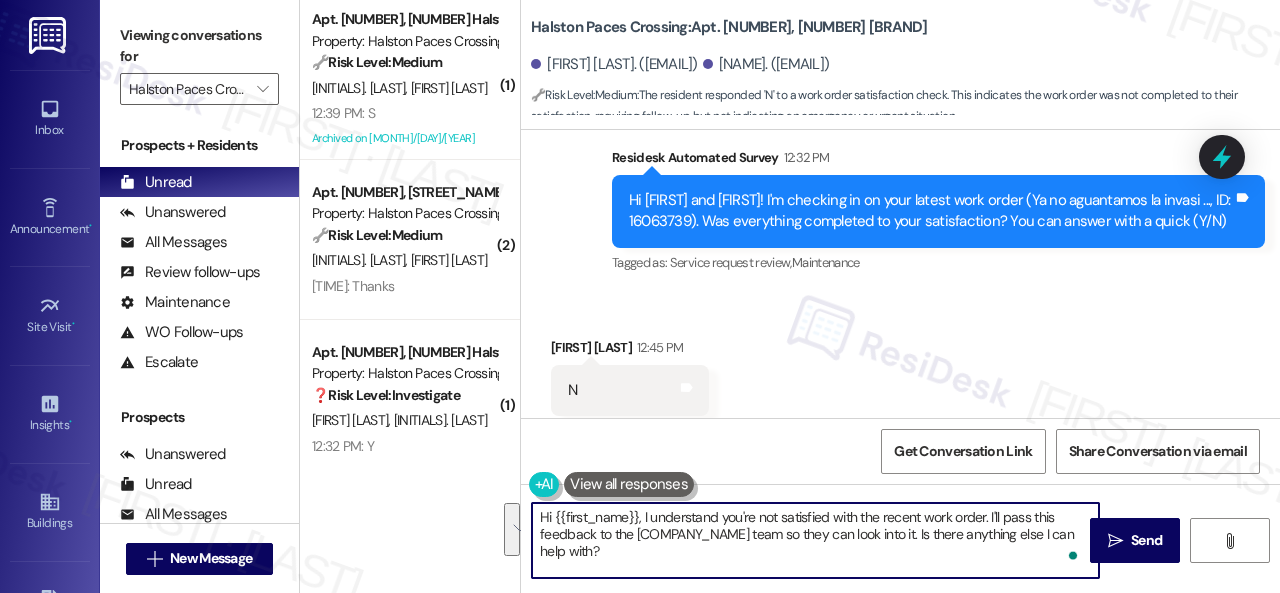paste on "I'm sorry that the work order wasn't completed to your satisfaction. Can you please provide more details about what went wrong or what needs to be addressed" 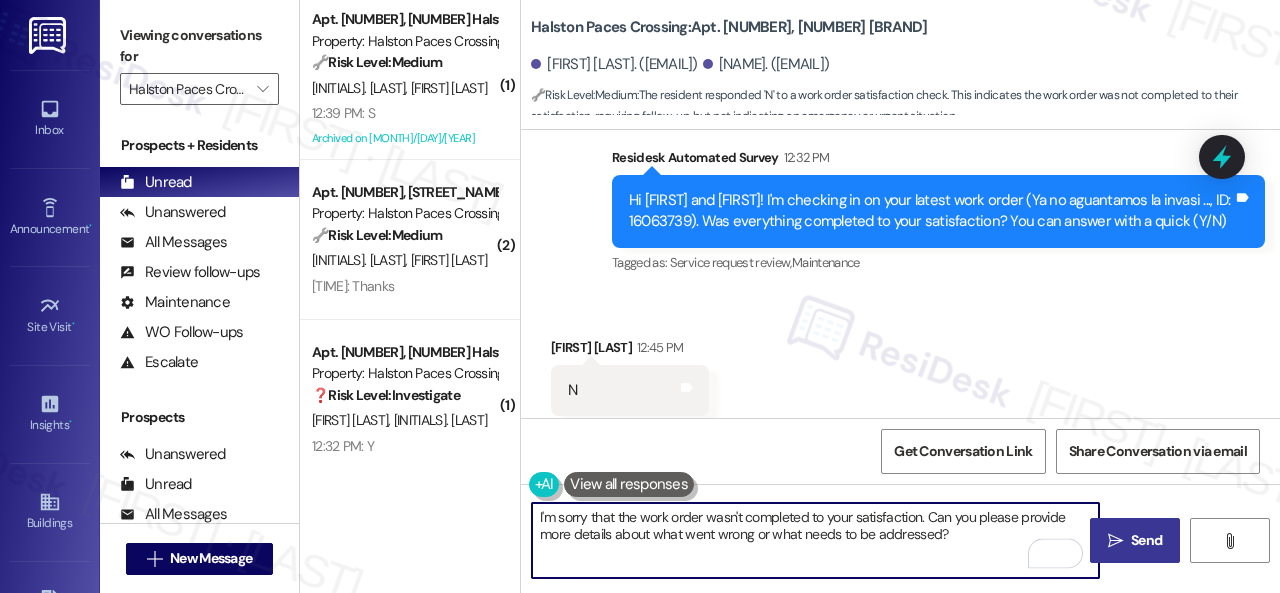 type on "I'm sorry that the work order wasn't completed to your satisfaction. Can you please provide more details about what went wrong or what needs to be addressed?" 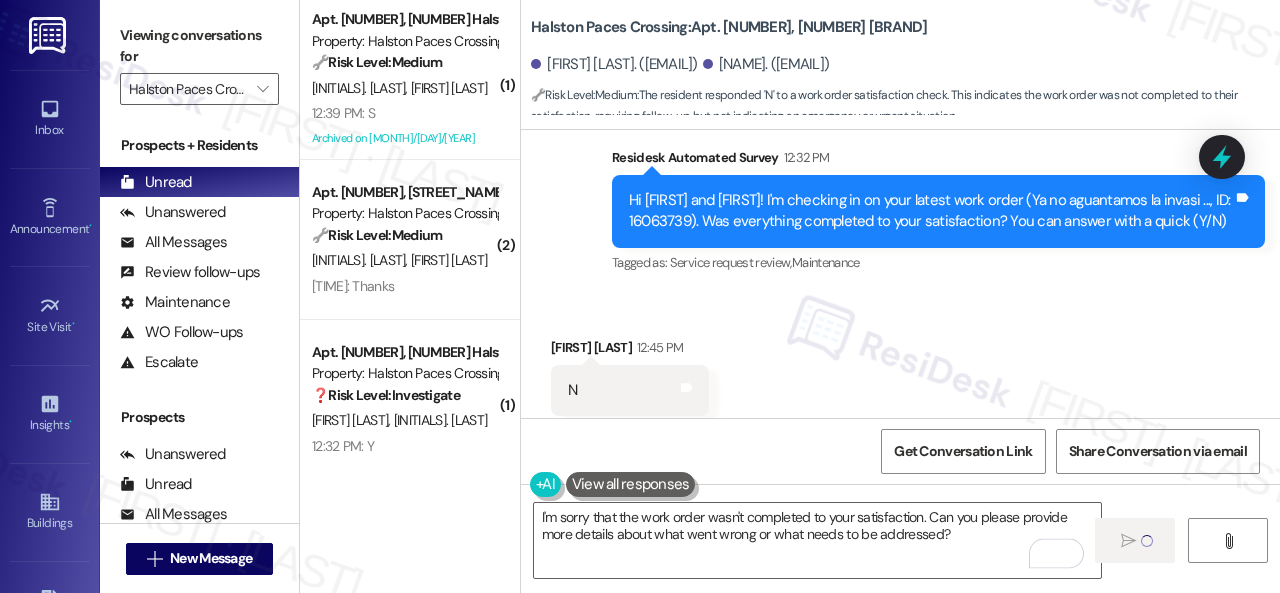 type 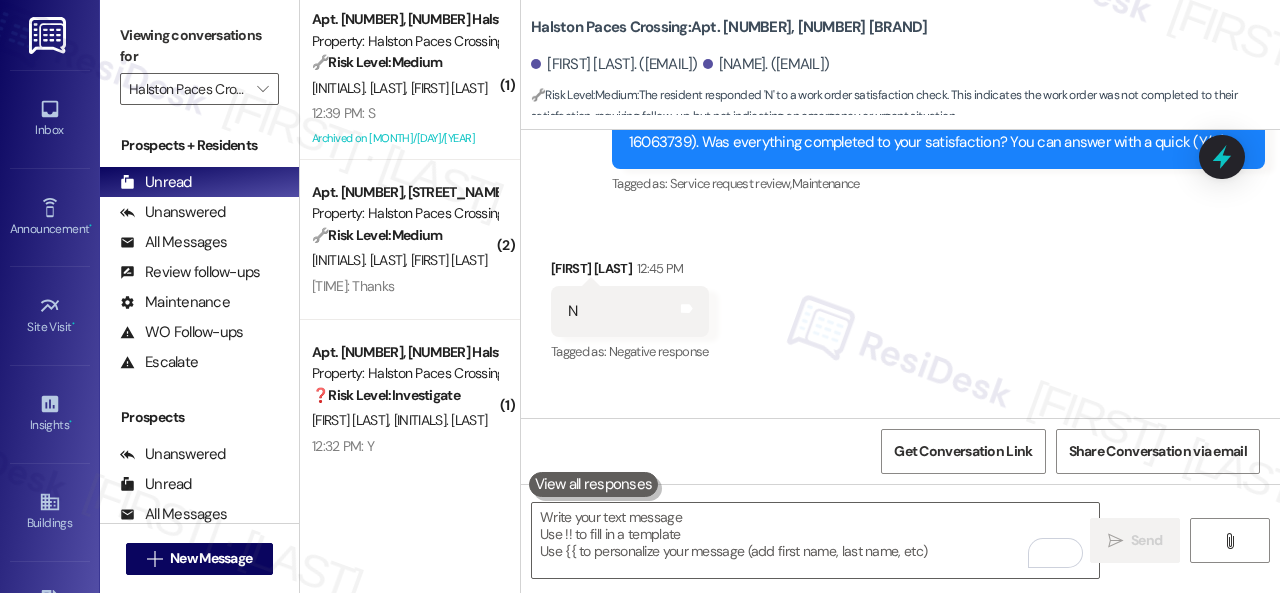 scroll, scrollTop: 8766, scrollLeft: 0, axis: vertical 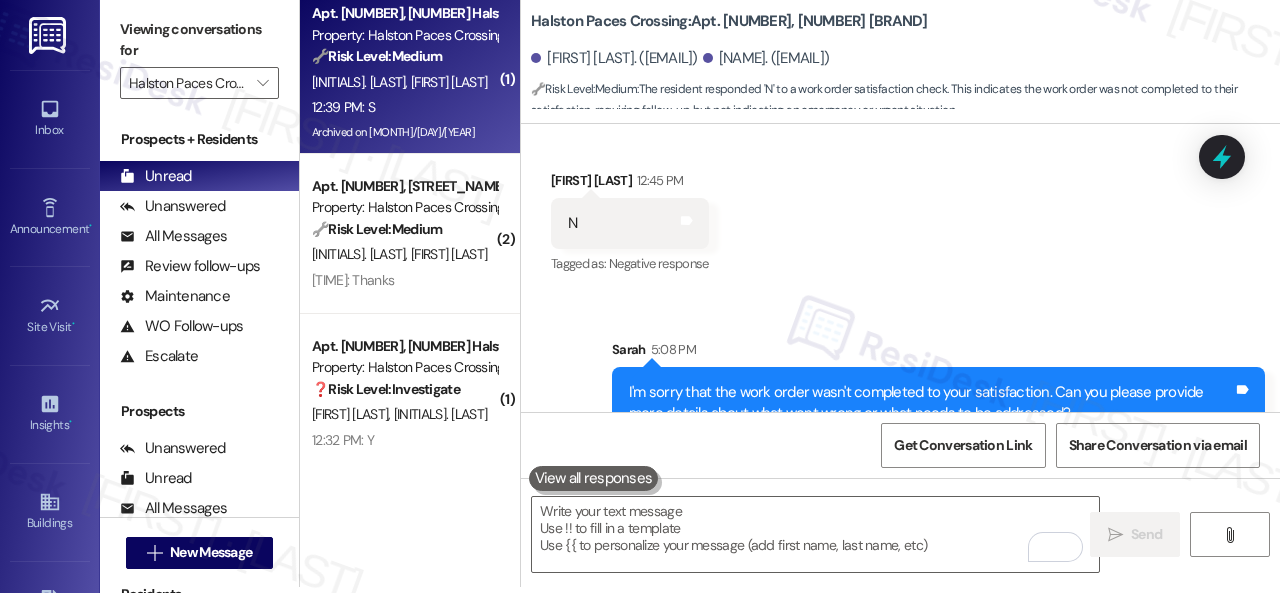 click on "[TIME]: S  [TIME]: S" at bounding box center [404, 107] 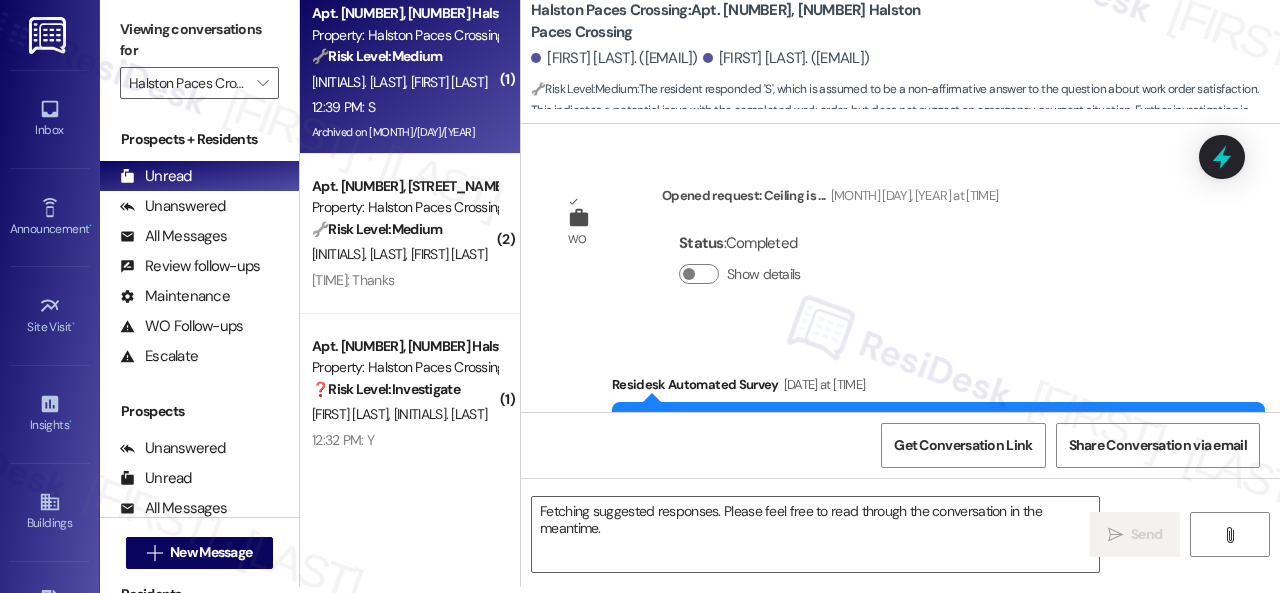 scroll, scrollTop: 0, scrollLeft: 0, axis: both 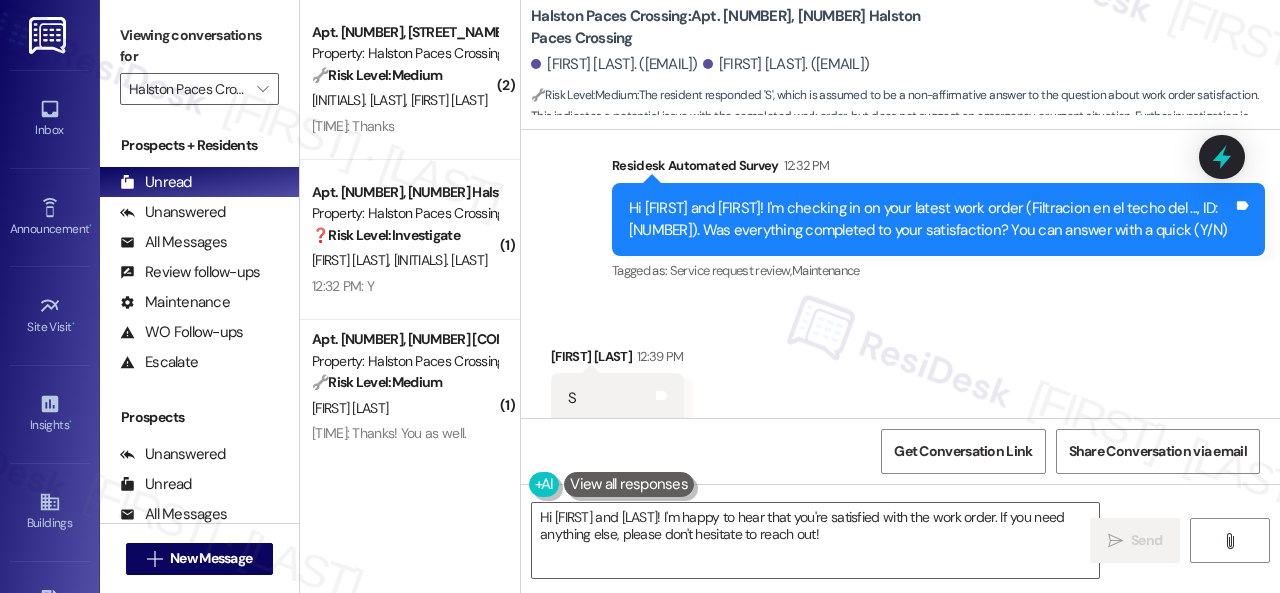 drag, startPoint x: 660, startPoint y: 284, endPoint x: 685, endPoint y: 329, distance: 51.47815 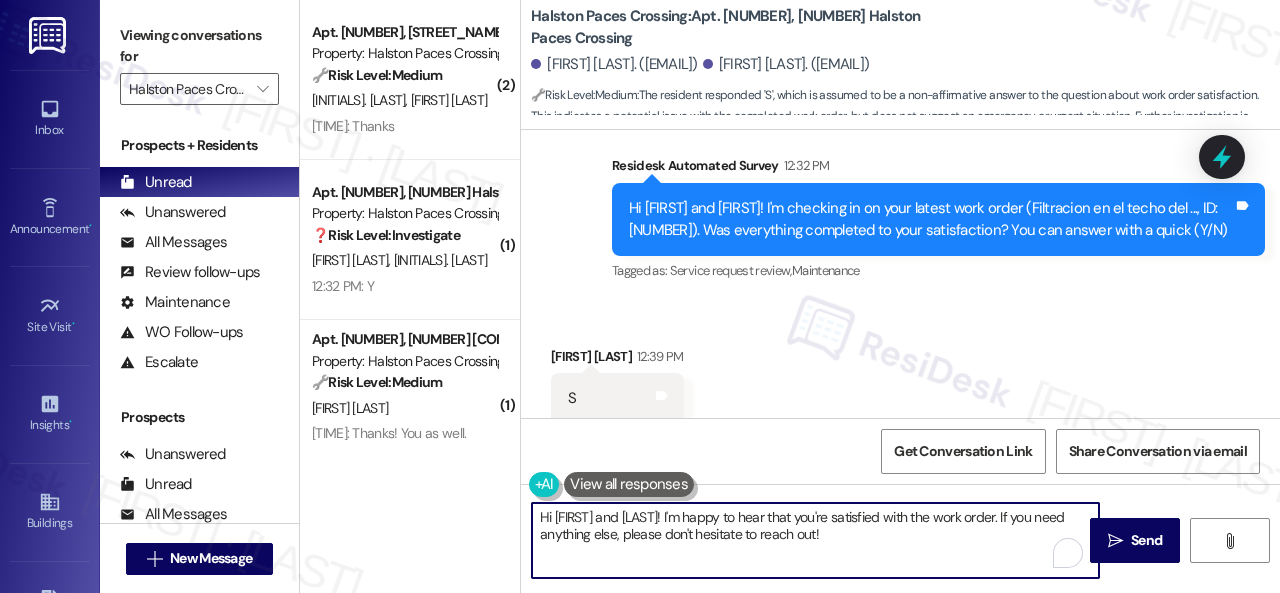 drag, startPoint x: 839, startPoint y: 555, endPoint x: 522, endPoint y: 472, distance: 327.68582 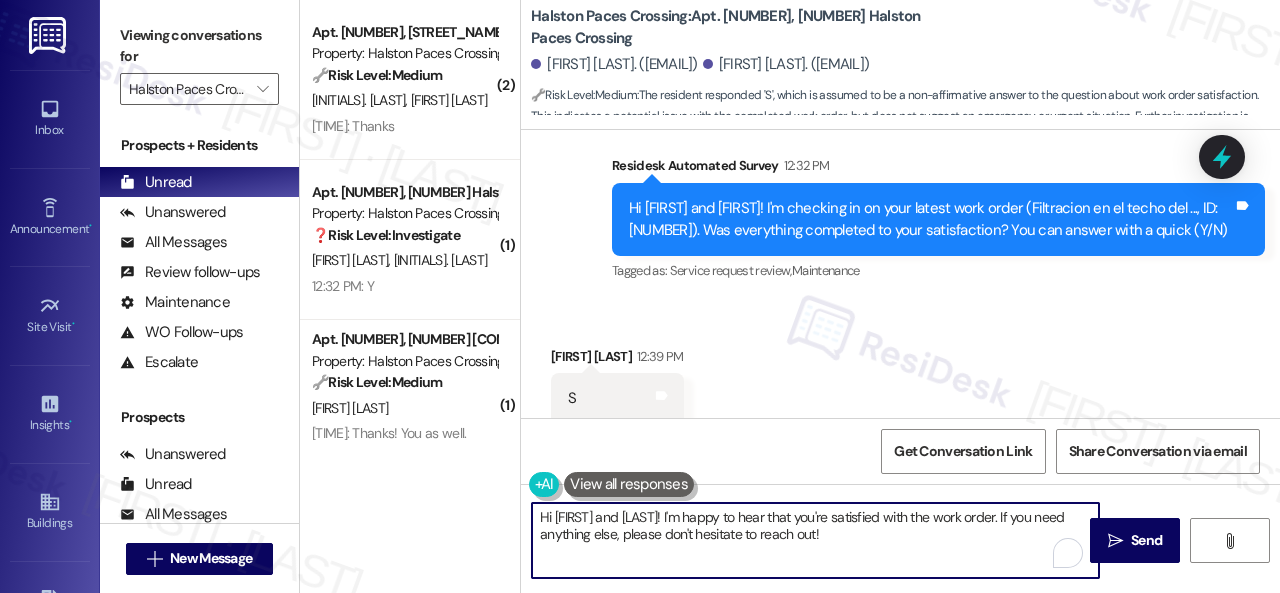 click on "WO Opened request: Ceiling is ... [DATE] at [TIME] Status : Completed Show details Survey, sent via SMS ResiDesk Automated Survey [DATE] at [TIME] Hi [FIRST_NAME] and [FIRST_NAME], I'm on the new offsite Resident Support Team for Halston Paces Crossing! My job is to work with your on-site management team to improve your experience at the property. Text us here at any time for assistance or questions. We will also reach out periodically for feedback. Reply STOP to opt out of texts. (You can always reply STOP to opt out of future messages) Tags and notes Tagged as: Property launch Click to highlight conversations about Property launch WO Opened request: Filtración ... [DATE] at [TIME] Status : Completed Show details Announcement, sent via SMS Sarah (ResiDesk) [DATE] at [TIME] Tags and notes Tagged as: Maintenance , Click to highlight conversations about Maintenance Maintenance request , Click to highlight conversations about Maintenance request Apartment entry , Praise Tagged as:" at bounding box center (900, 426) 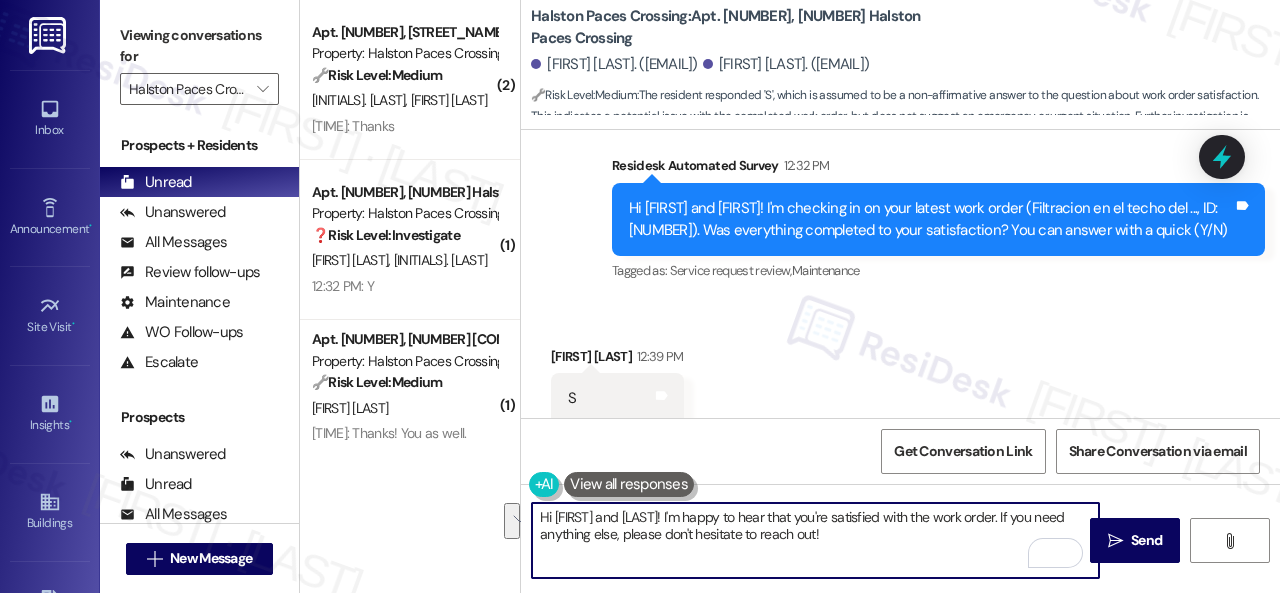 paste on "Thanks for your feedback. We appreciate it. Enjoy your day" 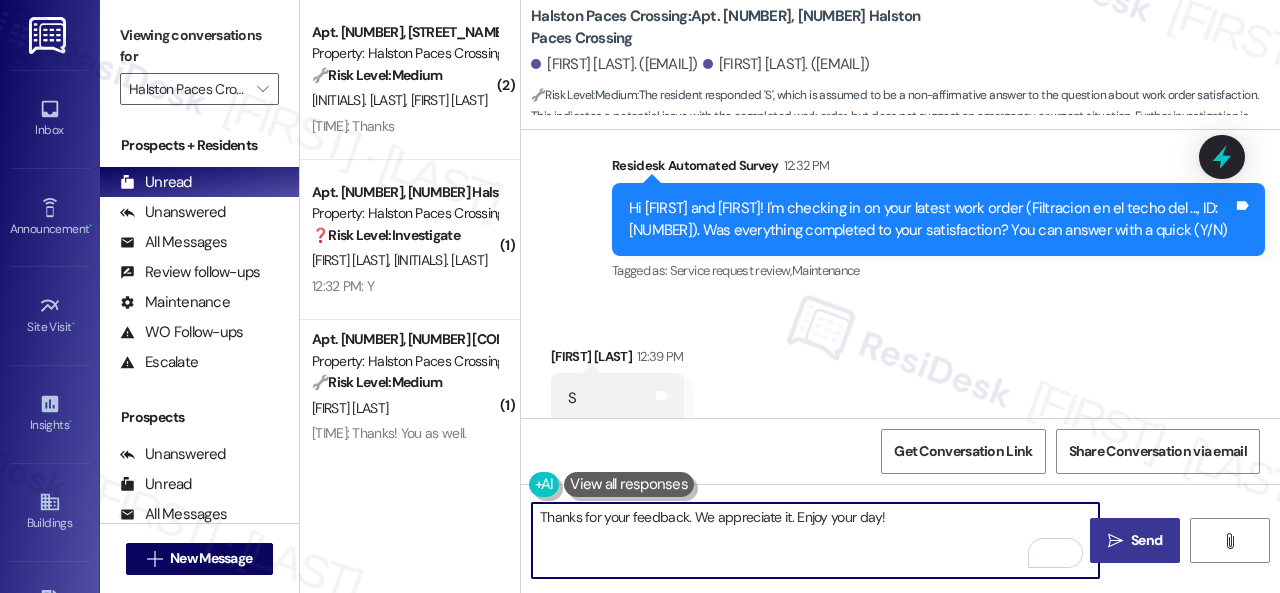 type on "Thanks for your feedback. We appreciate it. Enjoy your day!" 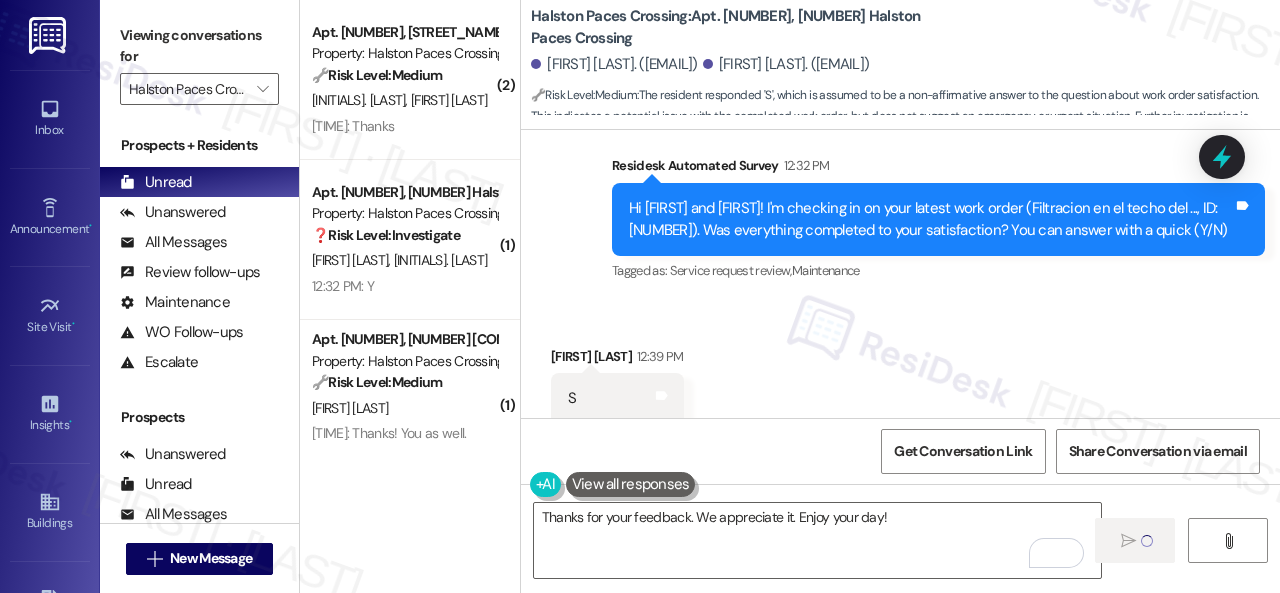 type 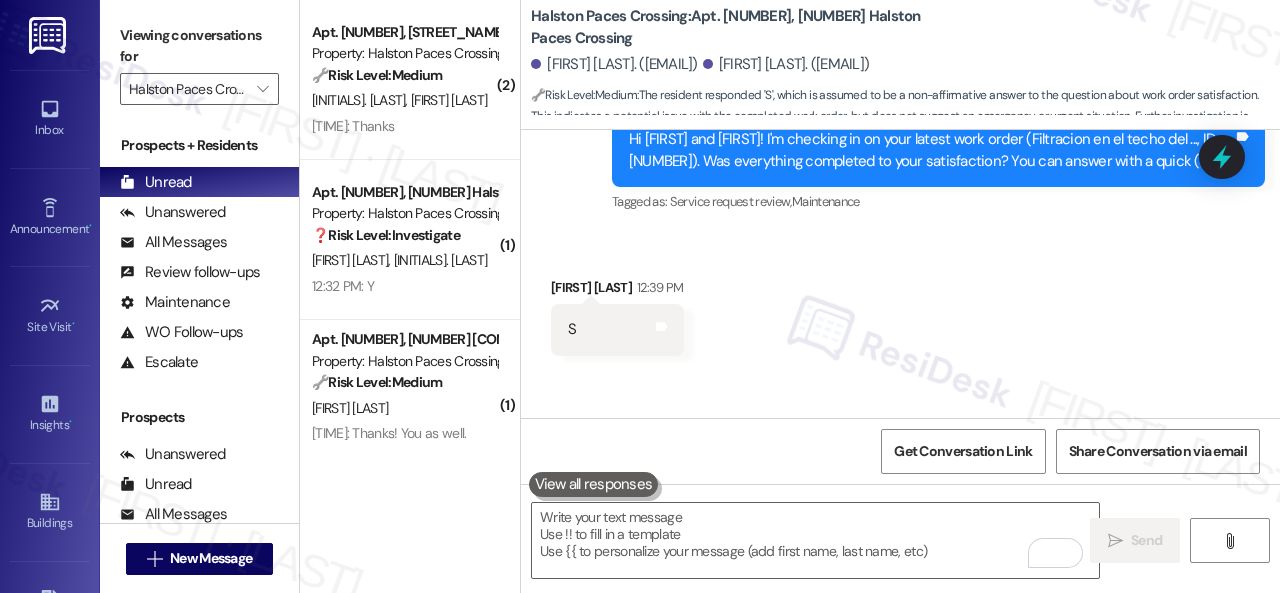 scroll, scrollTop: 12794, scrollLeft: 0, axis: vertical 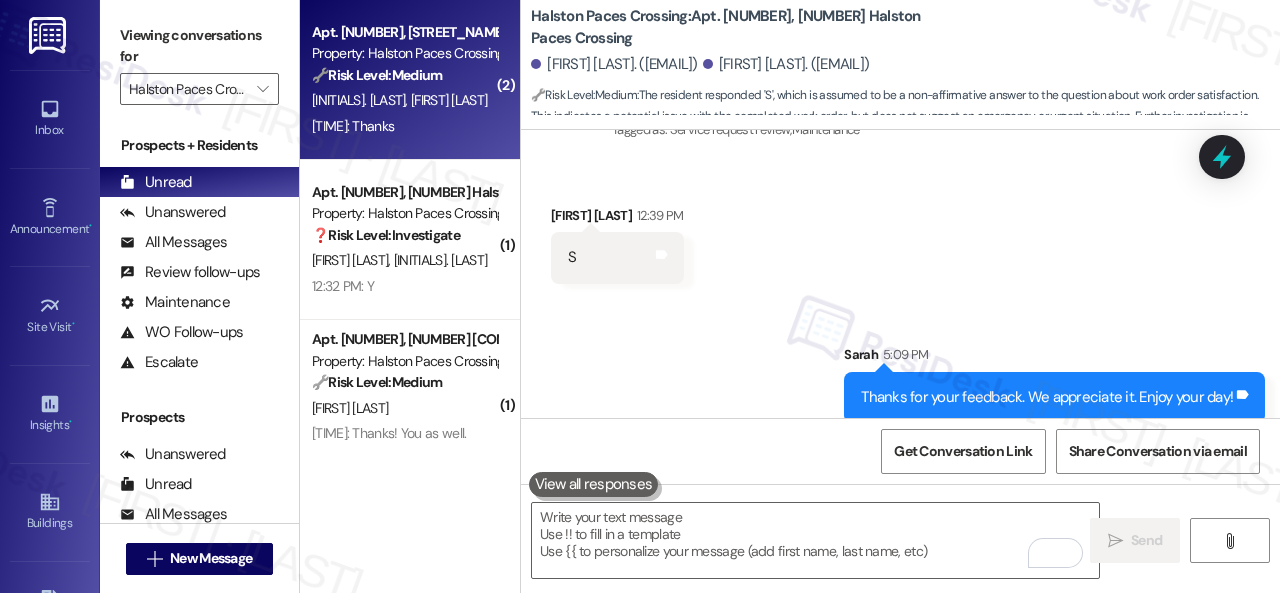 click on "[FIRST] [LAST]" at bounding box center (449, 100) 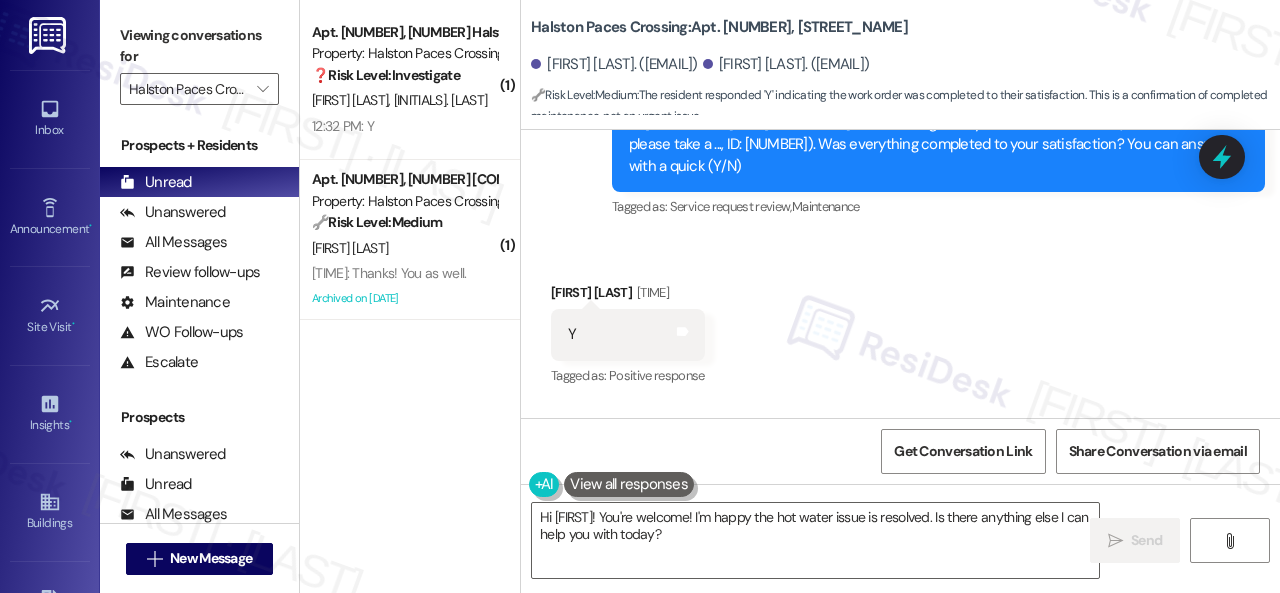 scroll, scrollTop: 5553, scrollLeft: 0, axis: vertical 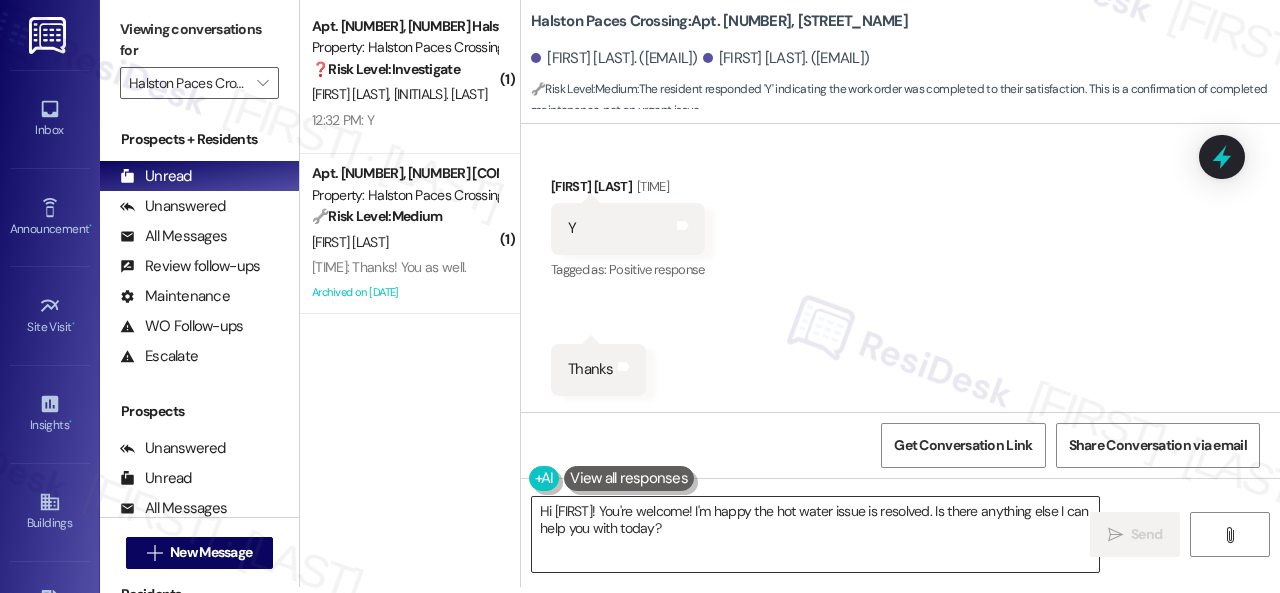 drag, startPoint x: 686, startPoint y: 541, endPoint x: 703, endPoint y: 529, distance: 20.808653 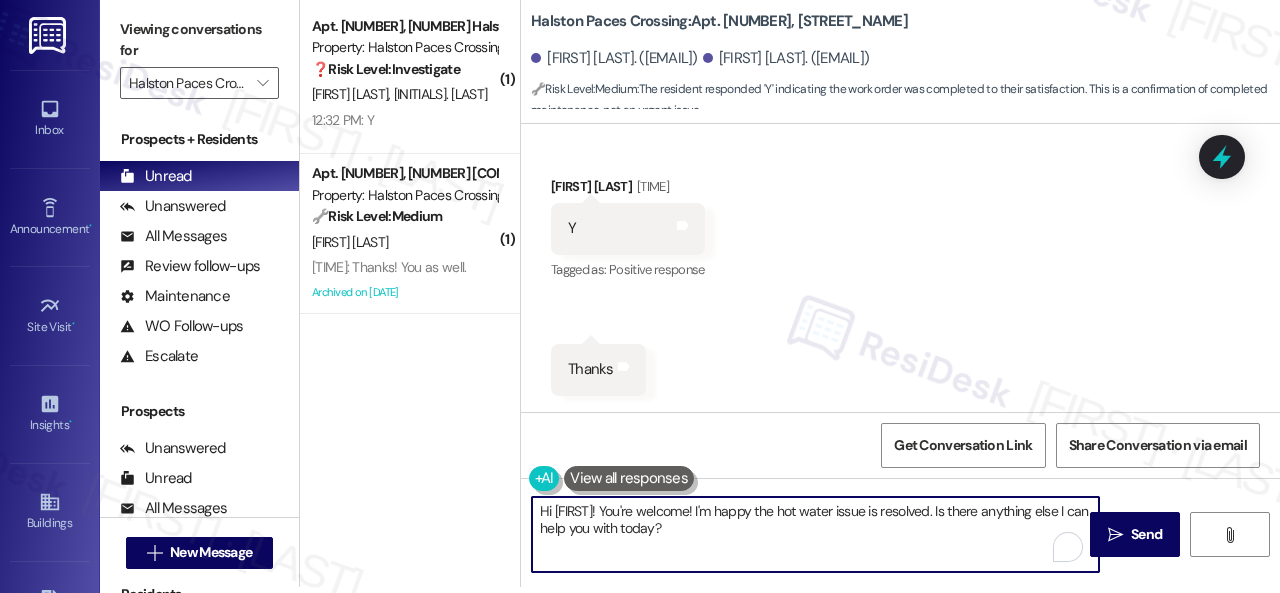 drag, startPoint x: 725, startPoint y: 521, endPoint x: 472, endPoint y: 507, distance: 253.38705 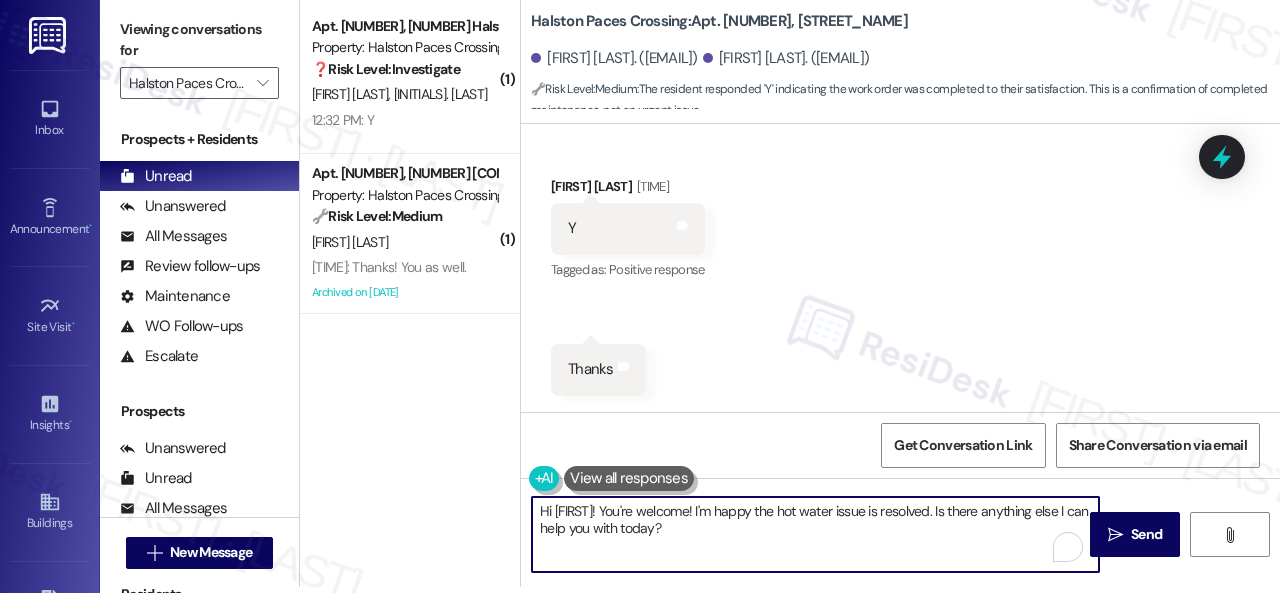 click on "( 1 ) Apt. [APT_NUMBER], [APT_NUMBER] [PROPERTY_NAME] Property: [PROPERTY_NAME] ❓ Risk Level: Investigate [NAME] [NAME] [TIME]: Y [TIME]: Y ( 1 ) Apt. [APT_NUMBER], [APT_NUMBER] [PROPERTY_NAME] Property: [PROPERTY_NAME] 🔧 Risk Level: Medium The resident confirms the work order was completed but mentions a roach infestation in the building. While the resident expresses dissatisfaction and plans to move out, there is no immediate threat or urgent request for action. This is a community concern and potential asset preservation issue, but not an emergency. [NAME] [TIME]: Thanks! You as well. [TIME]: Thanks! You as well. Archived on [DATE] [PROPERTY_NAME]: Apt. [APT_NUMBER], [APT_NUMBER] [PROPERTY_NAME] Mileyka Grant. ([EMAIL]) Jairzumy Laguna. ([EMAIL]) 🔧 Risk Level: Medium : The resident responded 'Y' indicating the work order was completed to their satisfaction. This is a confirmation of completed maintenance, not an urgent issue. WO WO :" at bounding box center [790, 290] 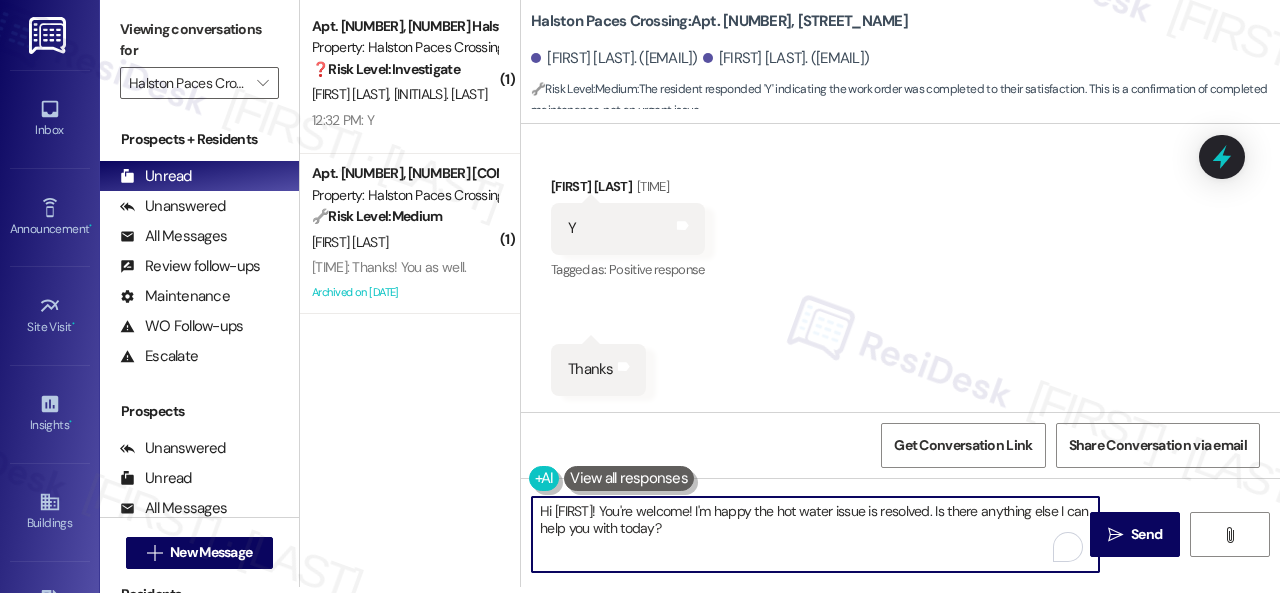 paste on "appy to hear everything's all set! If {{property}} met your expectations, please reply with "Yes." If not, no worries - we'd appreciate any feedback so we can keep getting better. Thanks!" 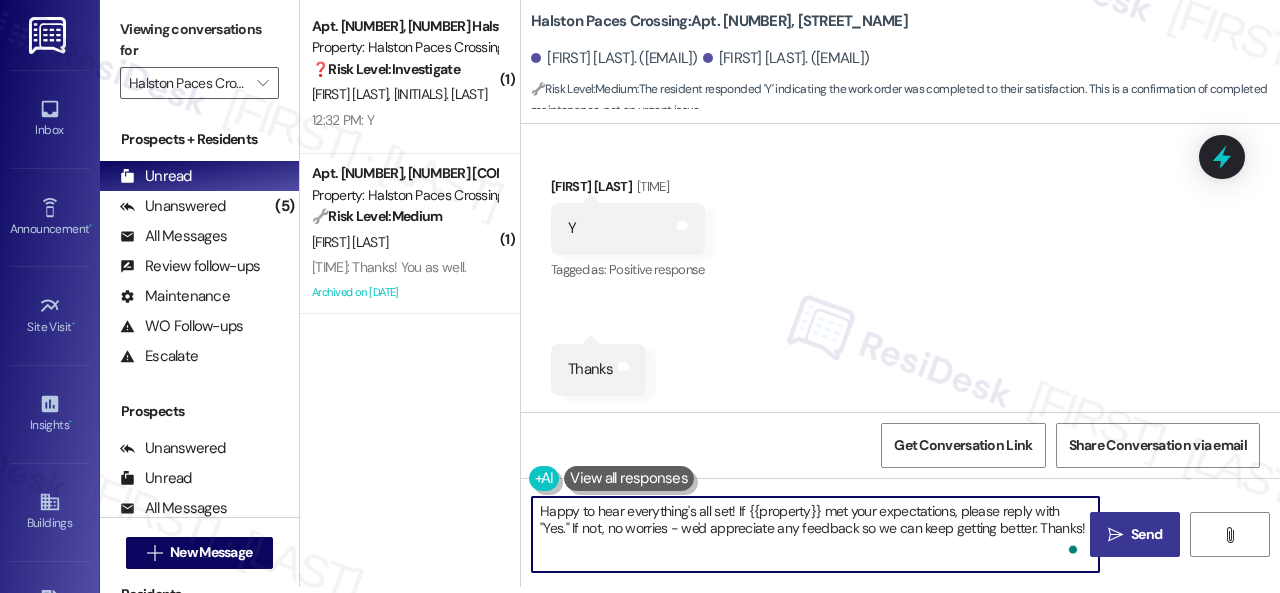 type on "Happy to hear everything's all set! If {{property}} met your expectations, please reply with "Yes." If not, no worries - we'd appreciate any feedback so we can keep getting better. Thanks!" 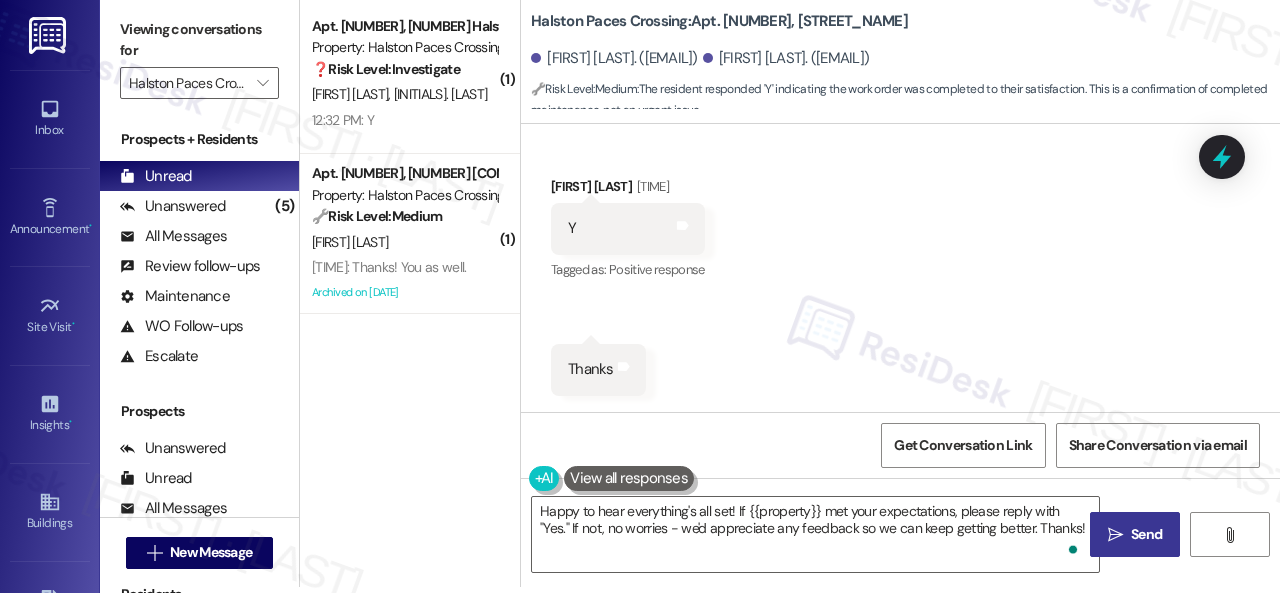 click on "Send" at bounding box center (1146, 534) 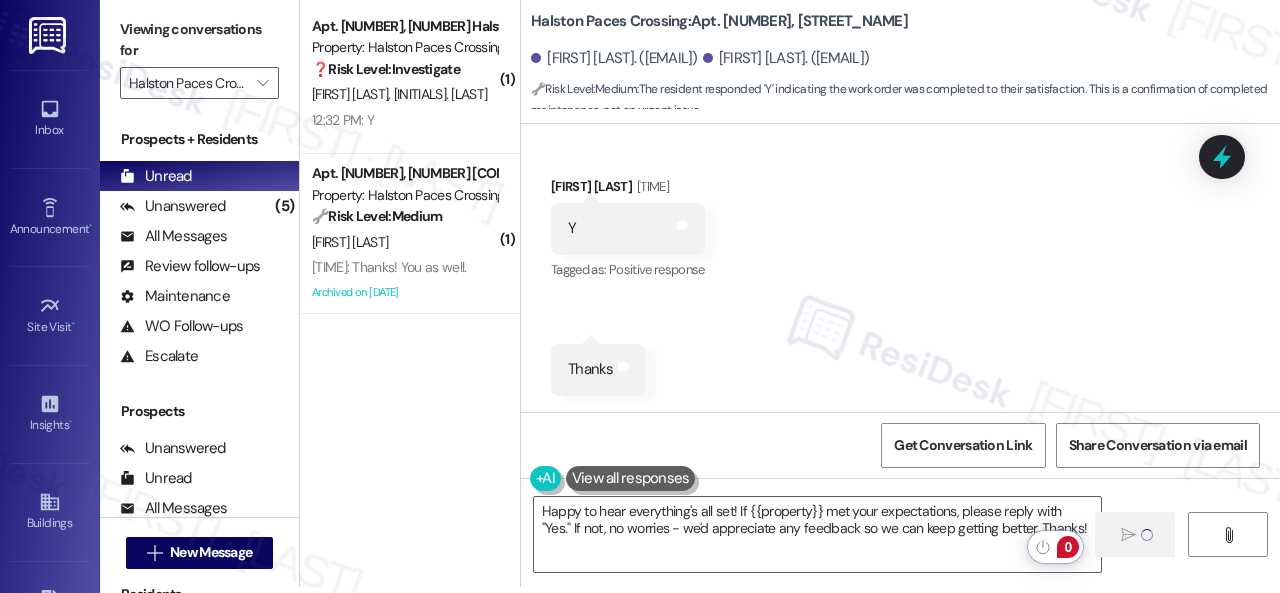 type 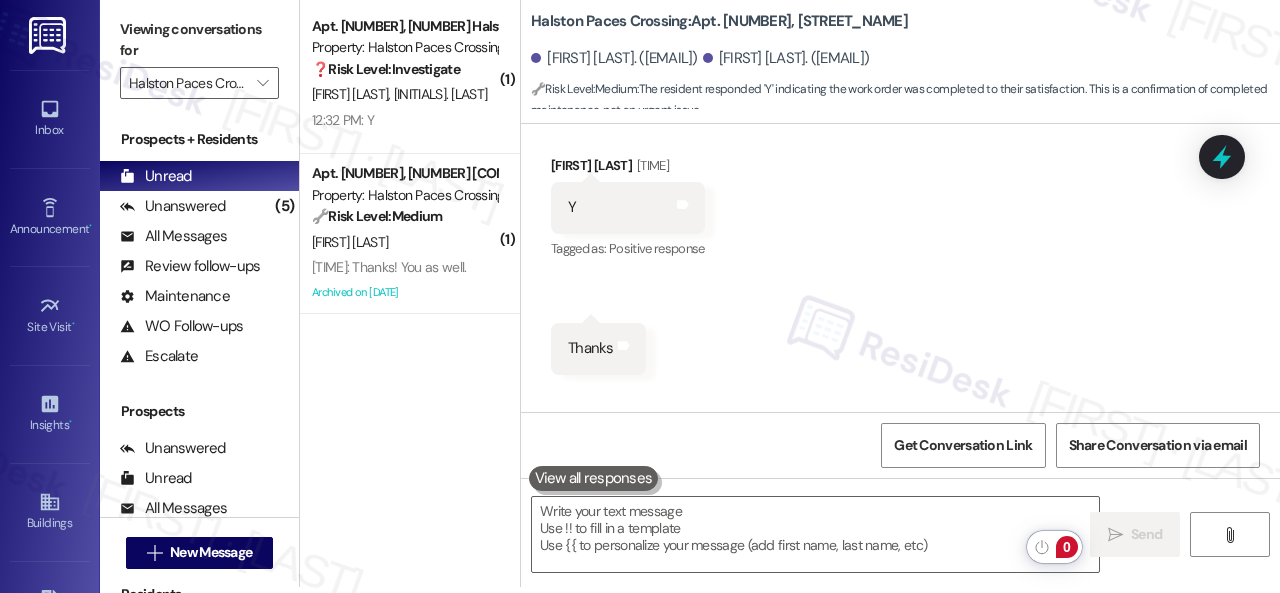 scroll, scrollTop: 0, scrollLeft: 0, axis: both 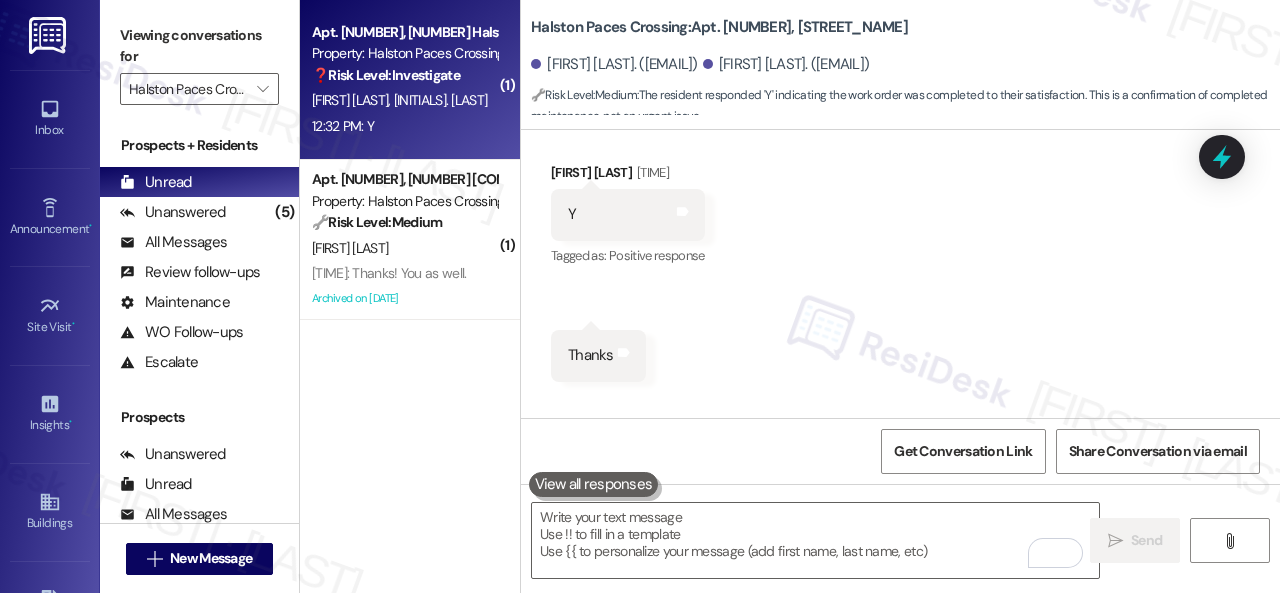 click on "12:32 PM: Y 12:32 PM: Y" at bounding box center (404, 126) 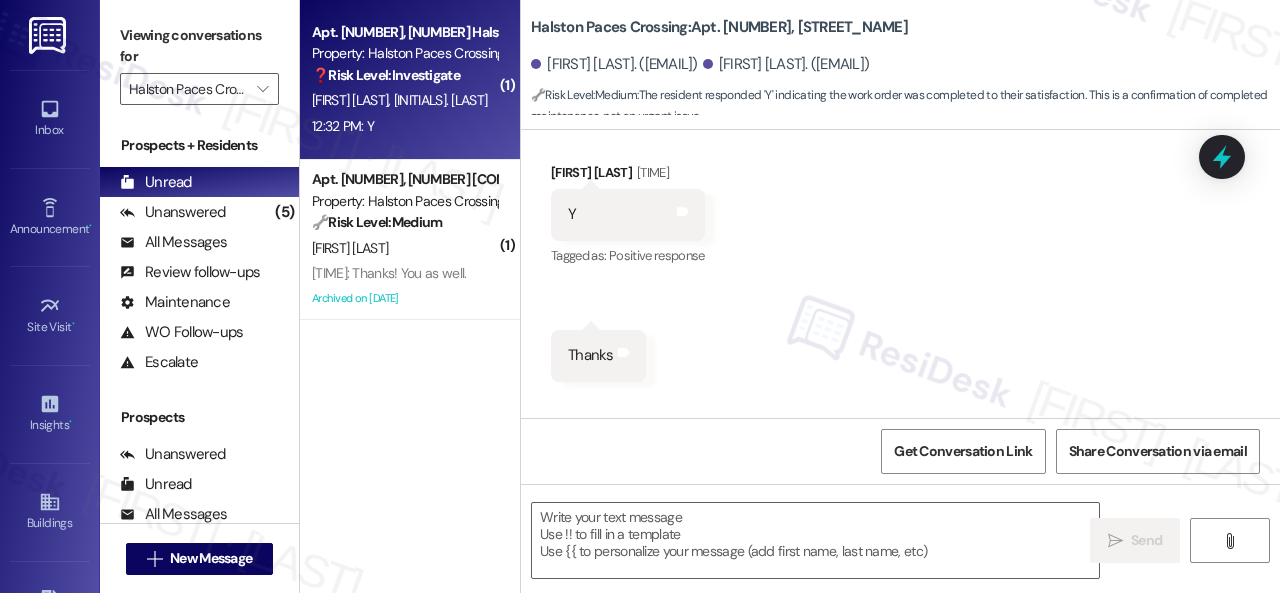 type on "Fetching suggested responses. Please feel free to read through the conversation in the meantime." 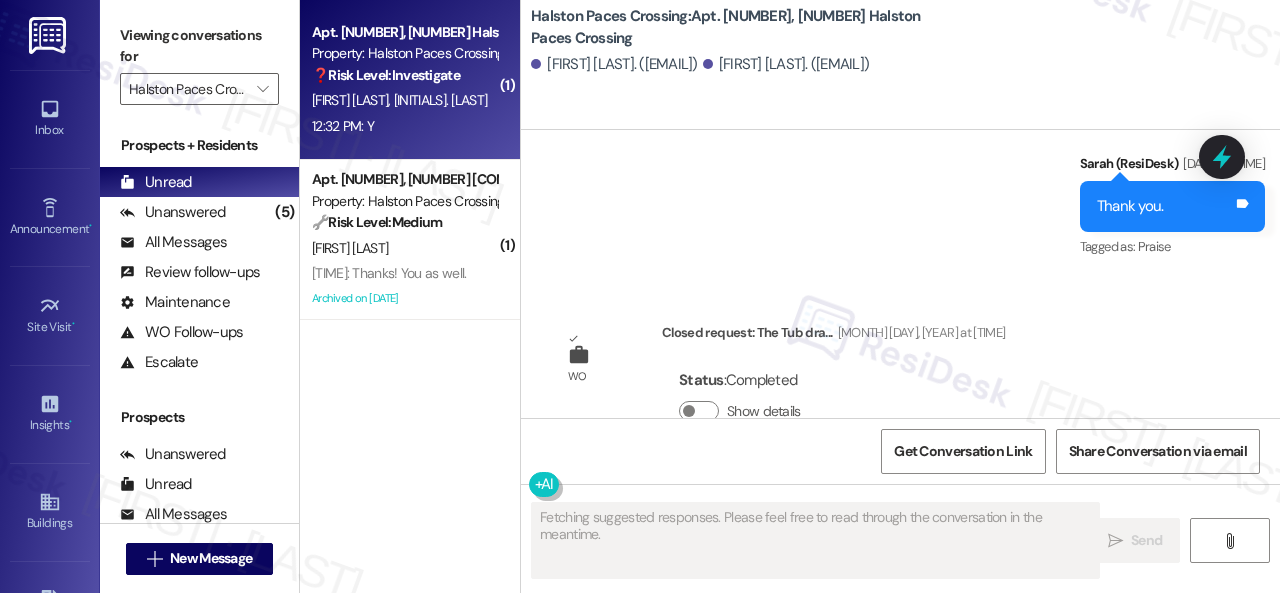 scroll, scrollTop: 7412, scrollLeft: 0, axis: vertical 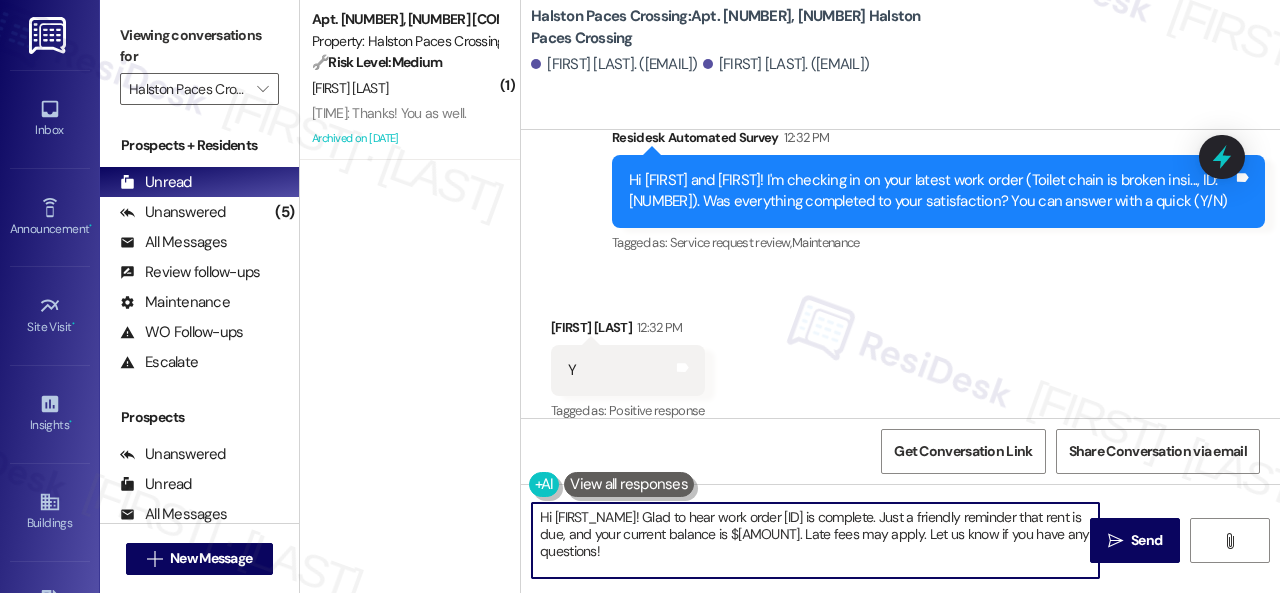 click on "Hi [FIRST_NAME]! Glad to hear work order [ID] is complete. Just a friendly reminder that rent is due, and your current balance is $[AMOUNT]. Late fees may apply. Let us know if you have any questions!" at bounding box center (815, 540) 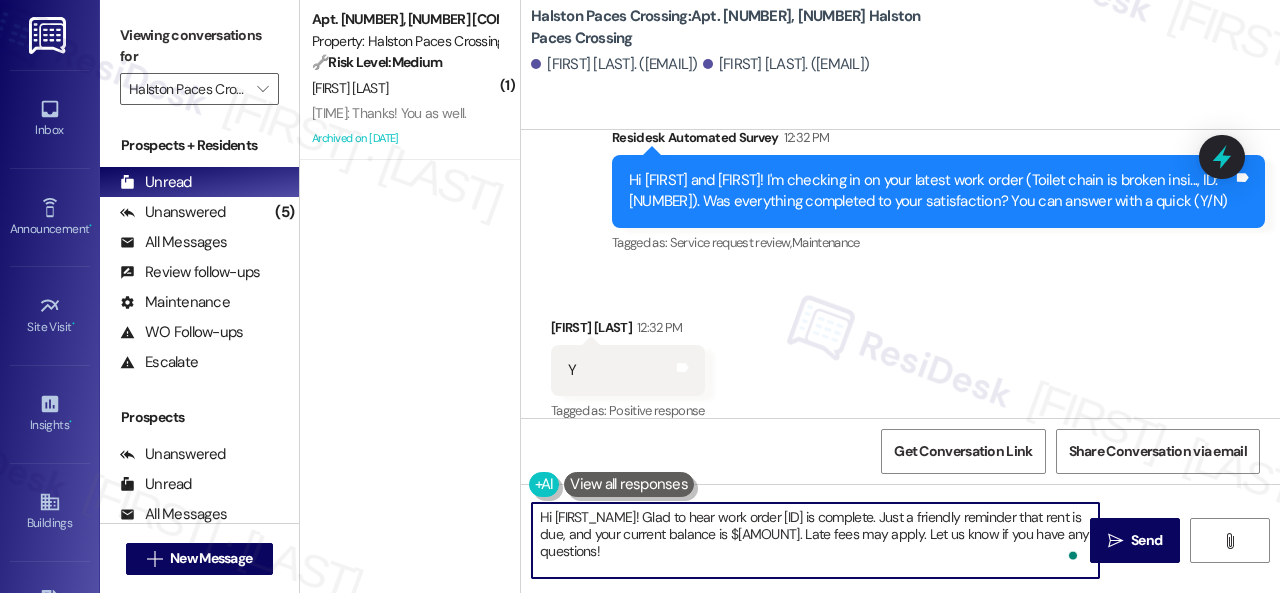 drag, startPoint x: 648, startPoint y: 558, endPoint x: 538, endPoint y: 507, distance: 121.24768 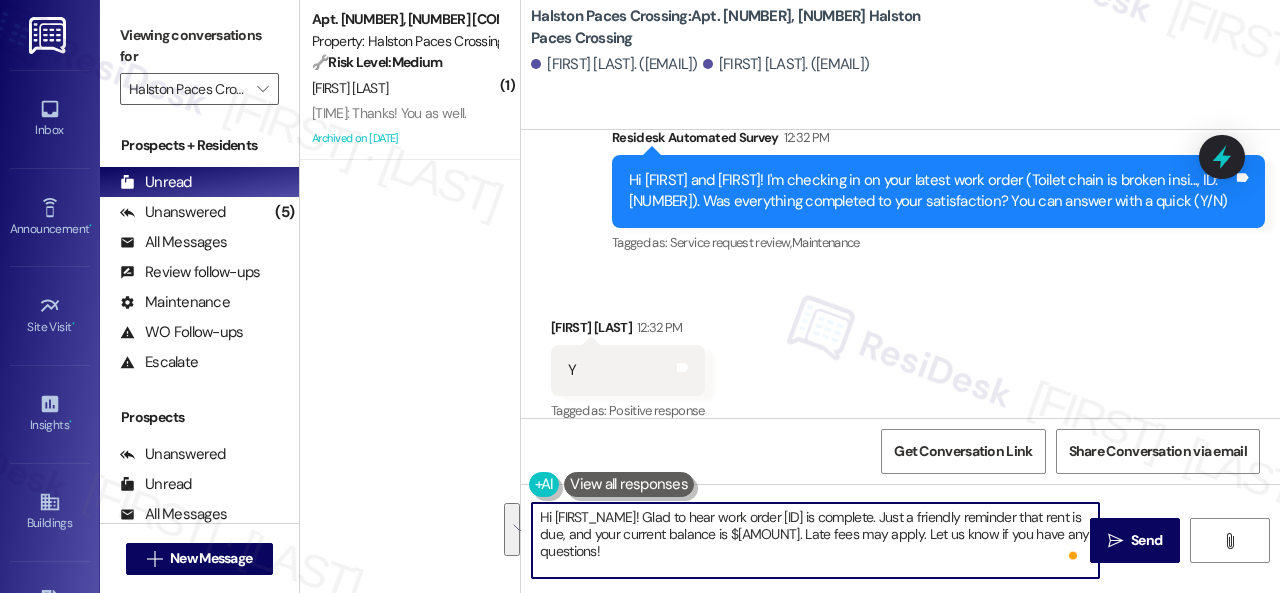 paste on "appy to hear everything's all set! If {{property}} met your expectations, please reply with "Yes." If not, no worries - we'd appreciate any feedback so we can keep getting better. Thank" 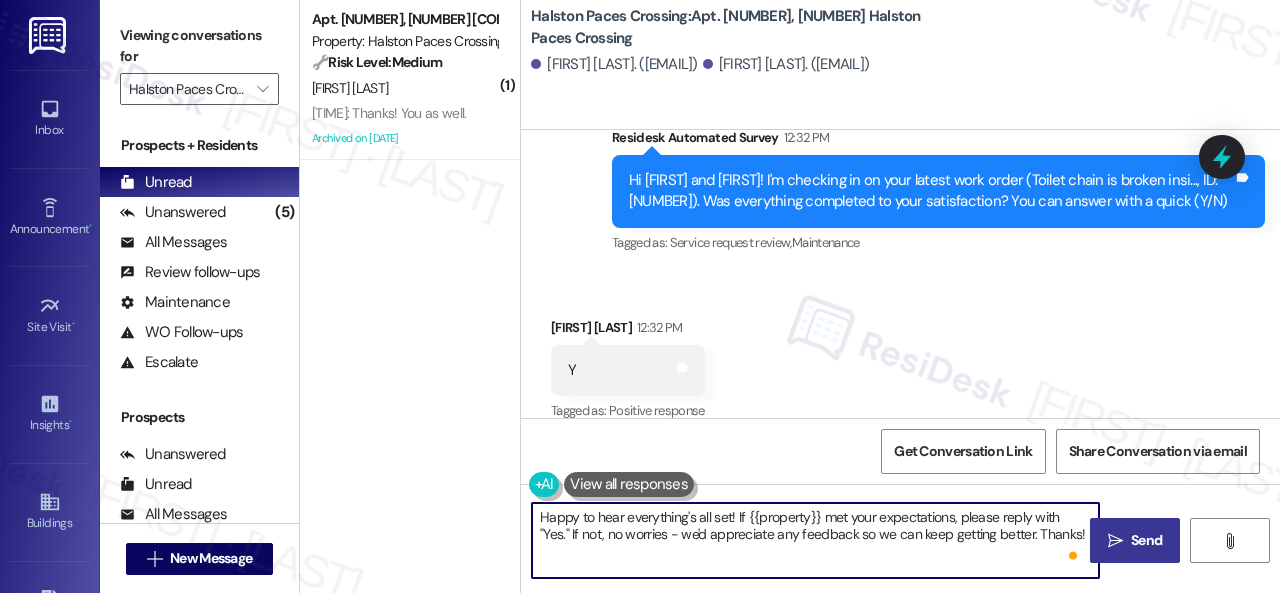type on "Happy to hear everything's all set! If {{property}} met your expectations, please reply with "Yes." If not, no worries - we'd appreciate any feedback so we can keep getting better. Thanks!" 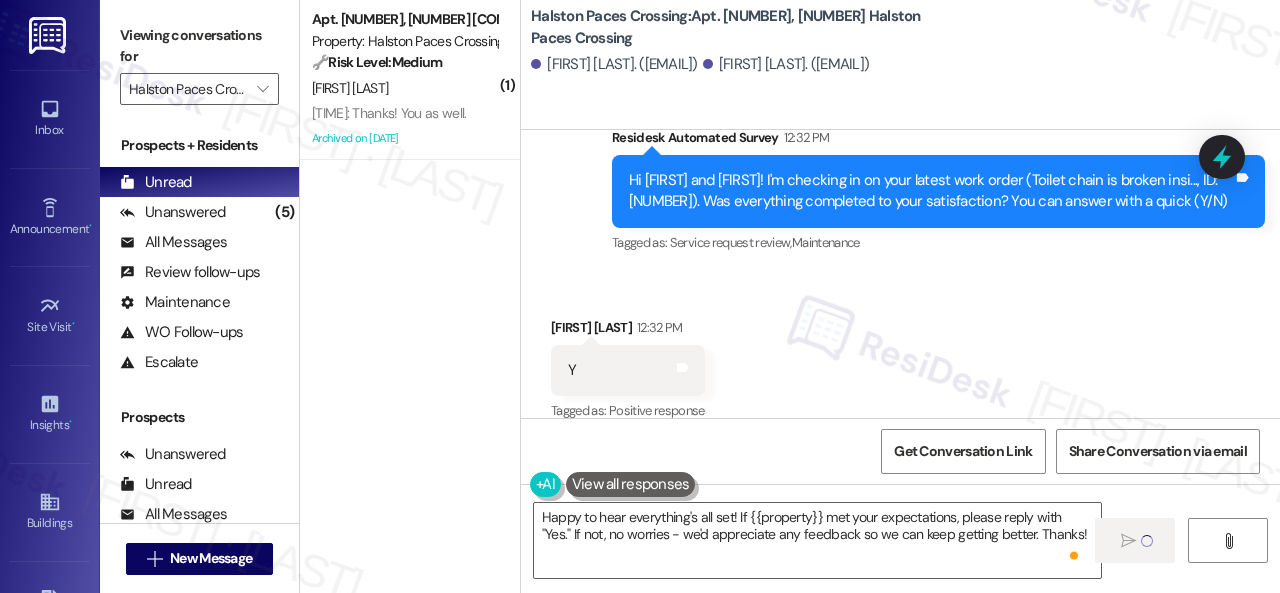 type 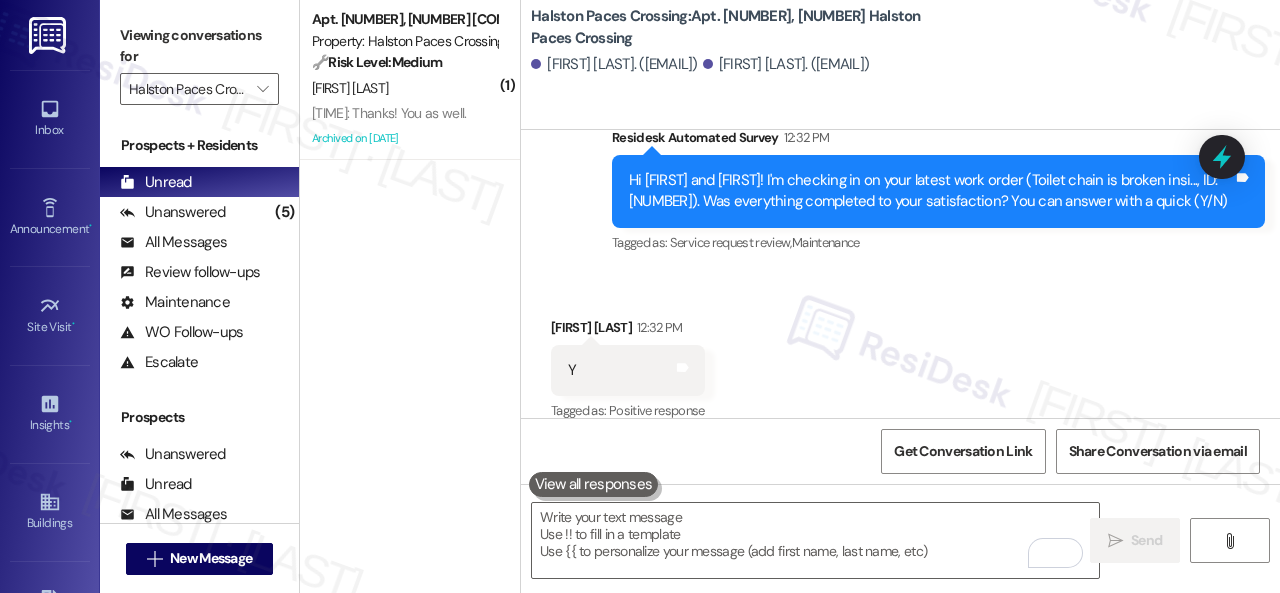 scroll, scrollTop: 7595, scrollLeft: 0, axis: vertical 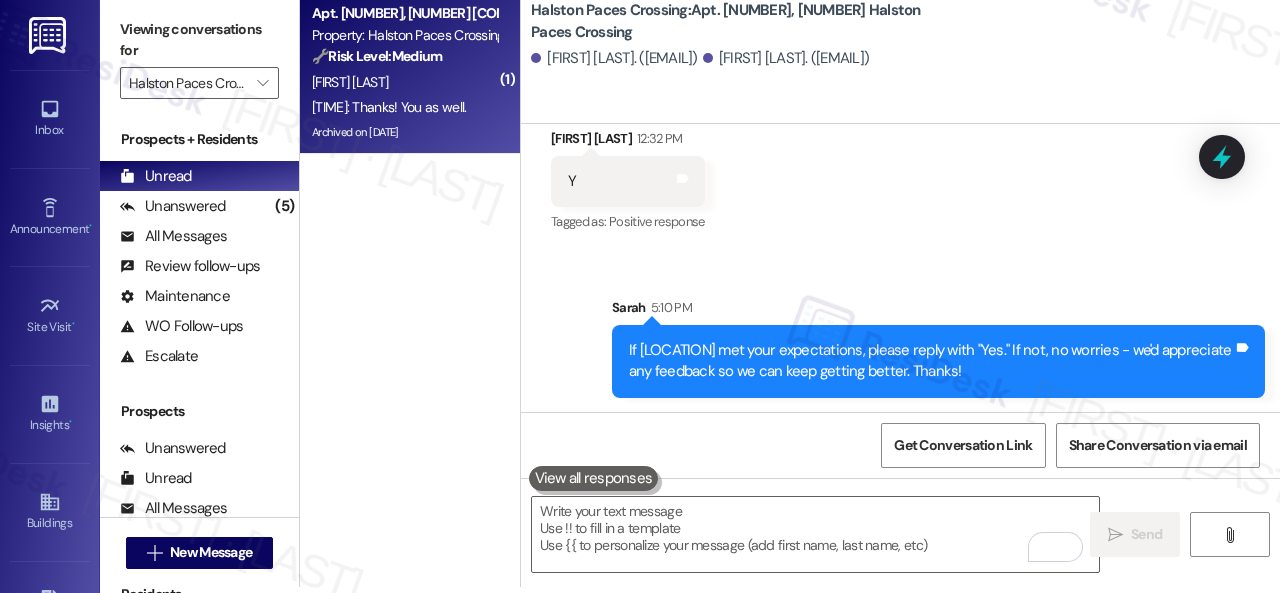 click on "[FIRST] [LAST]" at bounding box center [404, 82] 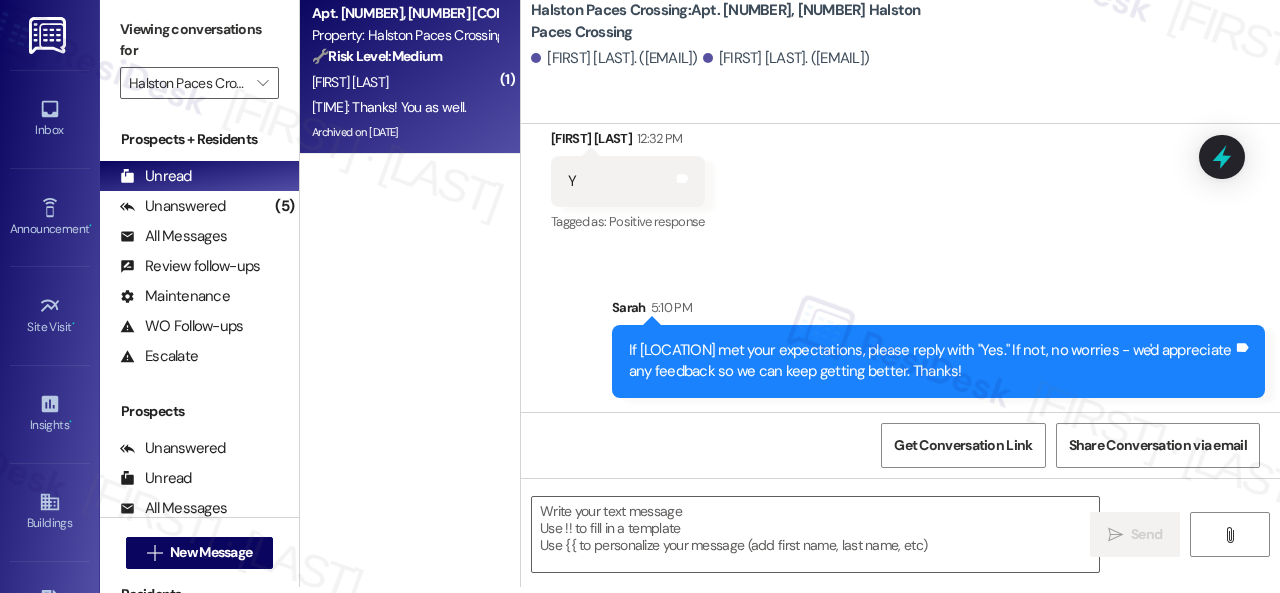type on "Fetching suggested responses. Please feel free to read through the conversation in the meantime." 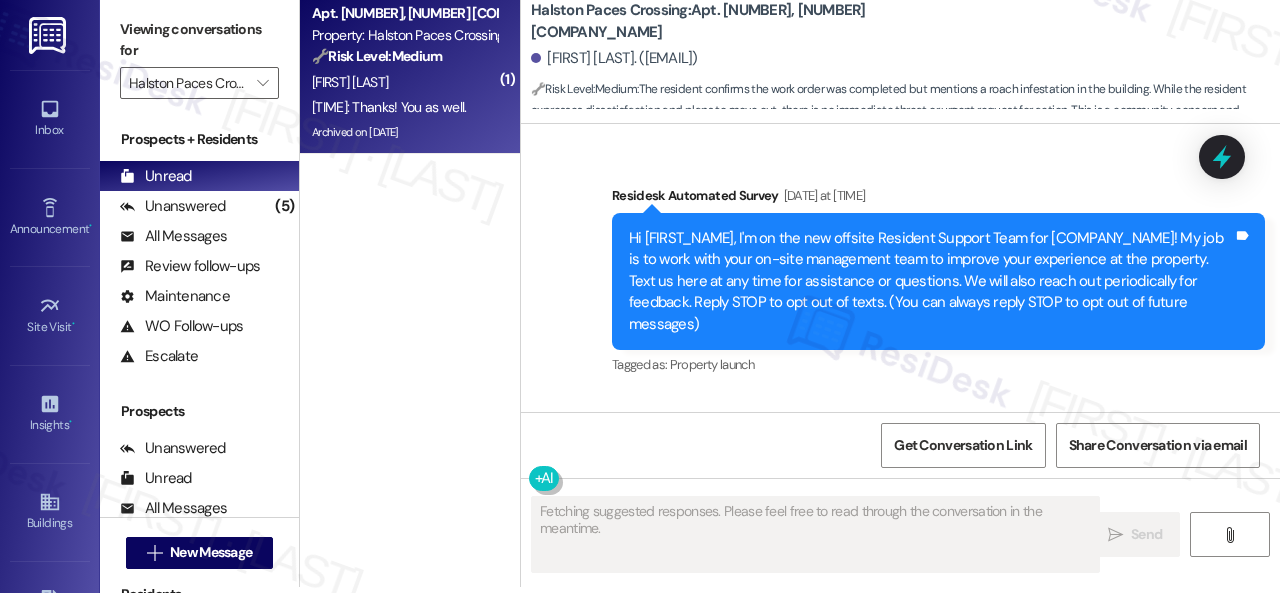 scroll, scrollTop: 19316, scrollLeft: 0, axis: vertical 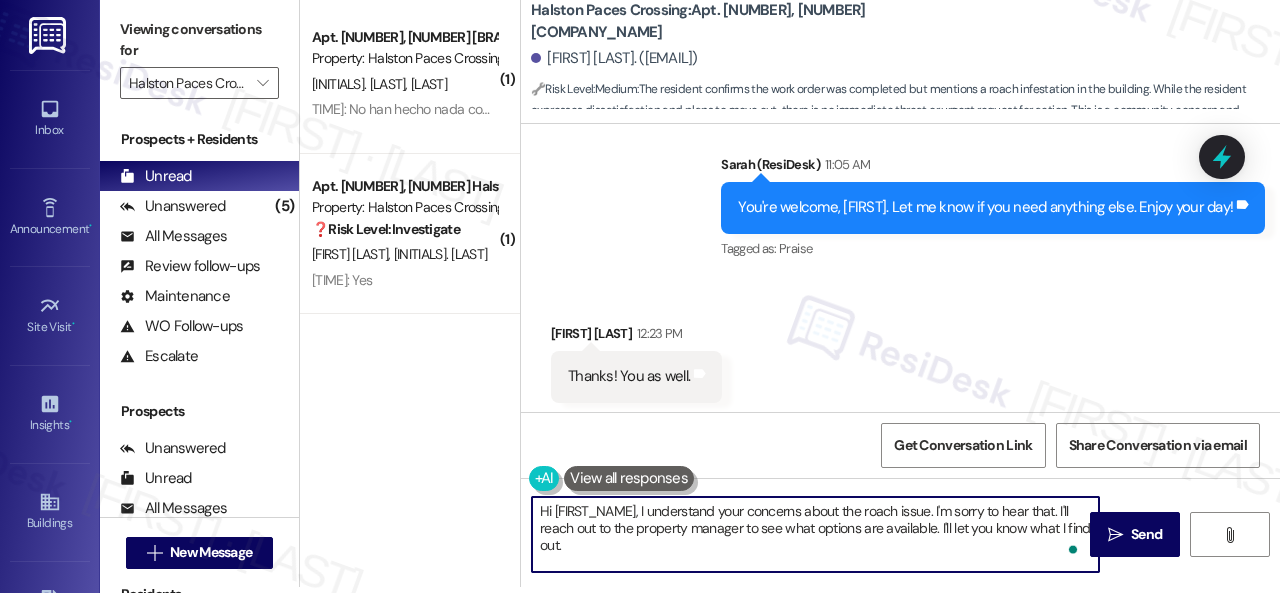 drag, startPoint x: 602, startPoint y: 545, endPoint x: 478, endPoint y: 487, distance: 136.89412 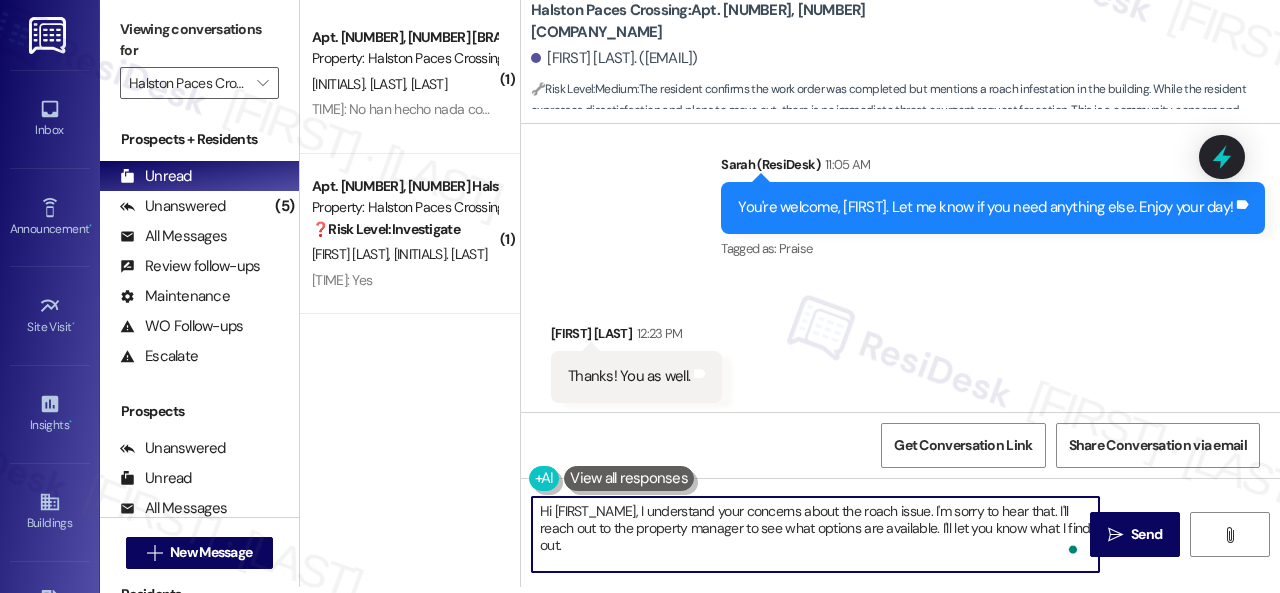 click on "( 1 ) Apt. [NUMBER], [NUMBER] Halston Paces Crossing Property: Halston Paces Crossing [FIRST] [LAST] [FIRST] [LAST] 5:10 PM: No han hecho nada con el control de plagas, es un asco ir a la cocina y encontrar muchas cucarachas por todos lados, estamos pagando un mal servicio y lo peor que les da igual 5:10 PM: No han hecho nada con el control de plagas, es un asco ir a la cocina y encontrar muchas cucarachas por todos lados, estamos pagando un mal servicio y lo peor que les da igual ( 1 ) Apt. [NUMBER], [NUMBER] Halston Paces Crossing Property: Halston Paces Crossing ❓ Risk Level: Investigate [FIRST] [LAST] [FIRST] [LAST] 5:10 PM: Yes 5:10 PM: Yes Halston Paces Crossing: Apt. [NUMBER], [NUMBER] Halston Paces Crossing Jessica Horne. ([EMAIL]) 🔧 Risk Level: Medium : Survey, sent via SMS Residesk Automated Survey [DATE] at [TIME] Tags and notes Tagged as: Property launch Click to highlight conversations about Property launch WO Opened request: No hot water [DATE] at [TIME] Status : Completed Show details" at bounding box center (790, 290) 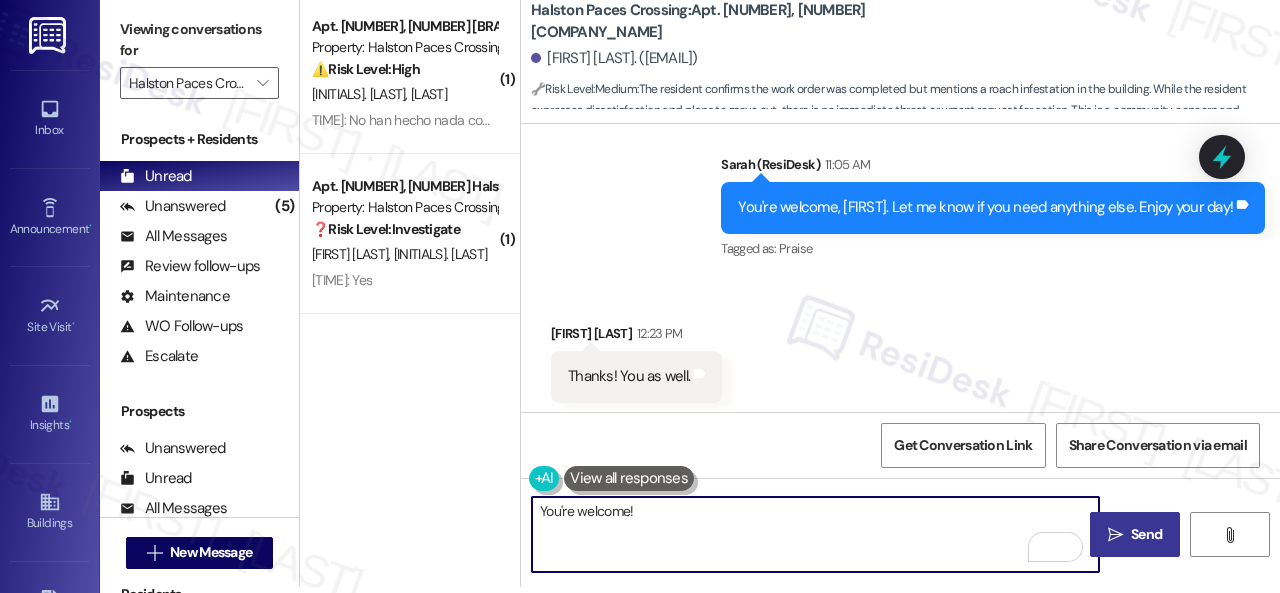 type on "You're welcome!" 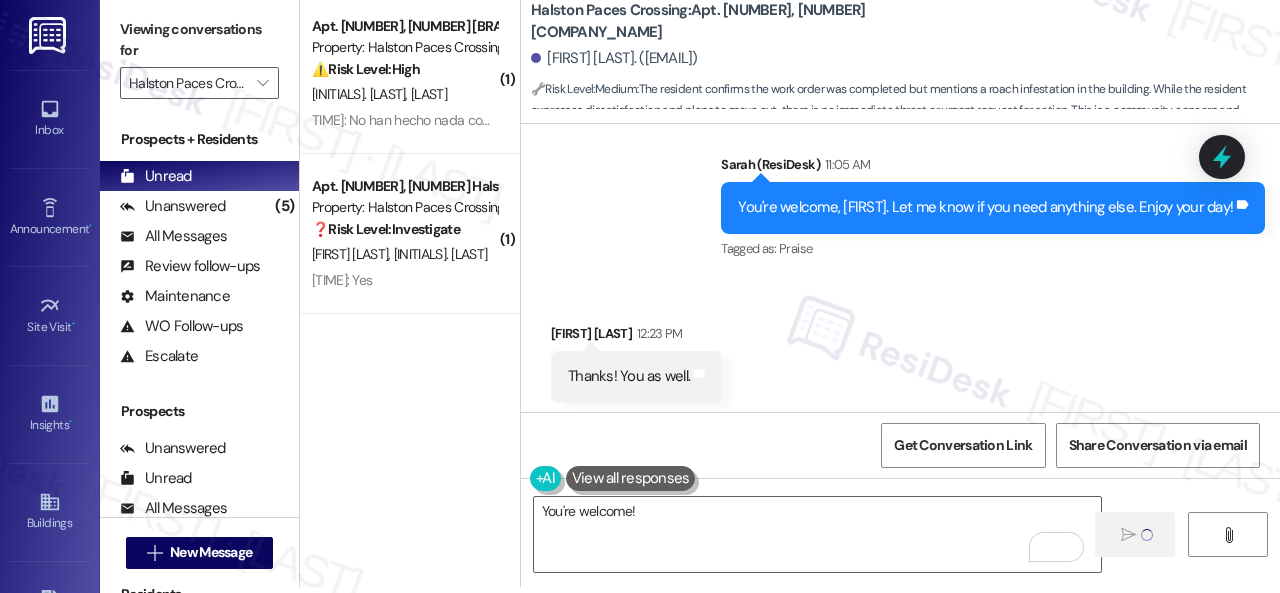 type 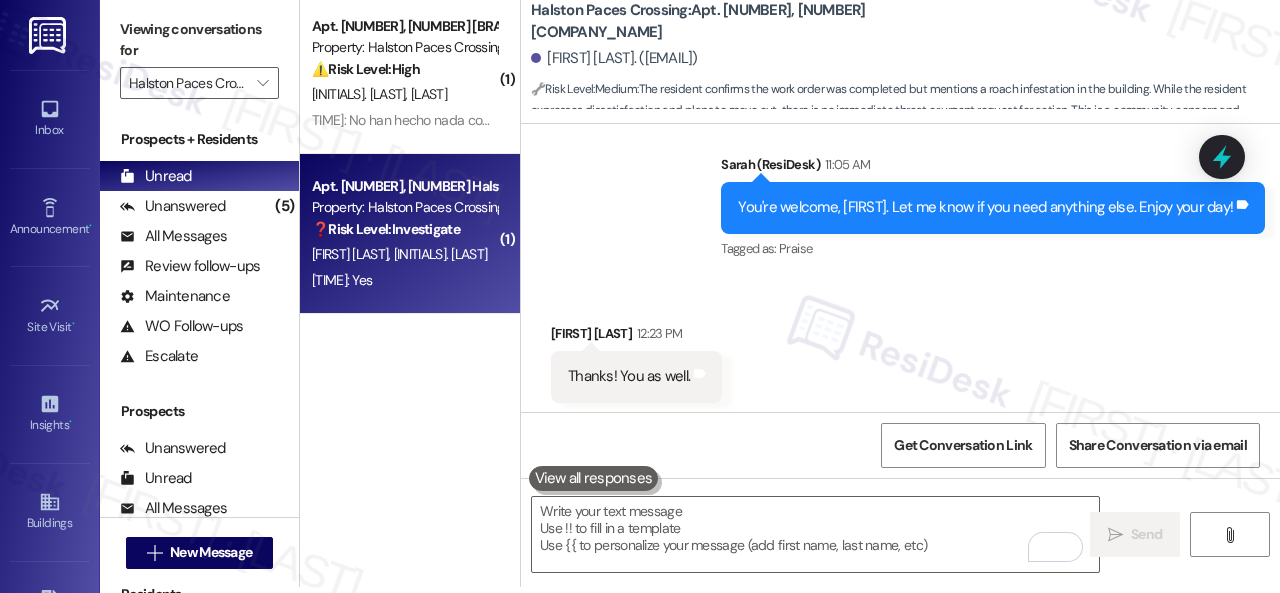 scroll, scrollTop: 0, scrollLeft: 0, axis: both 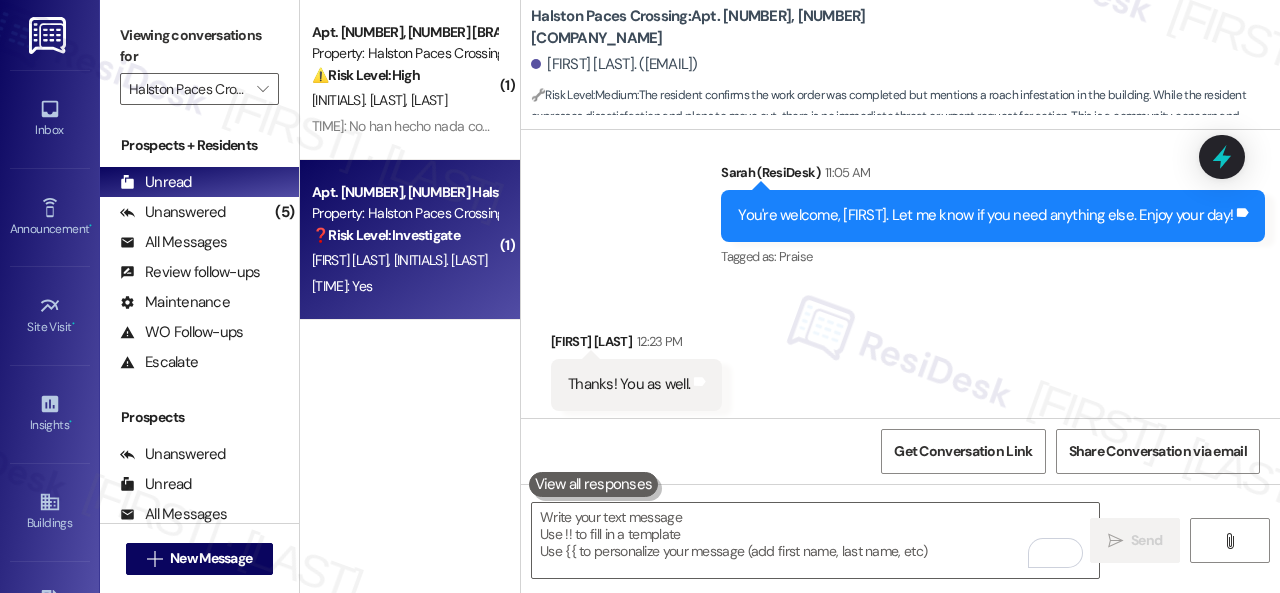 click on "[TIME]: Yes [TIME]: Yes" at bounding box center (404, 286) 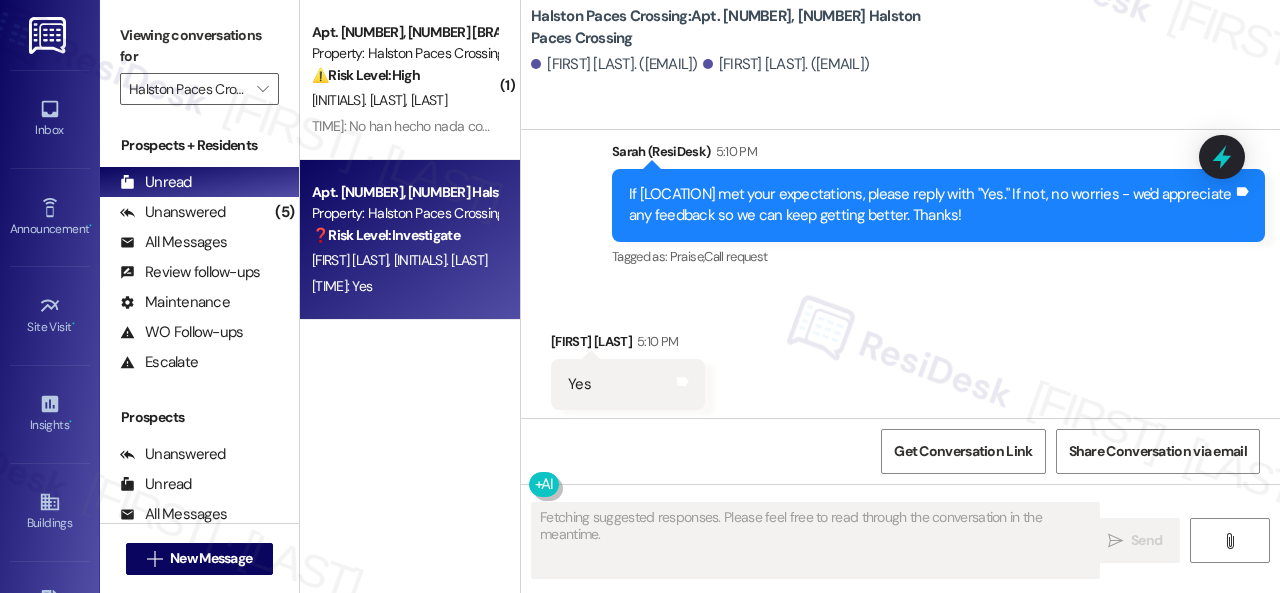 scroll, scrollTop: 7792, scrollLeft: 0, axis: vertical 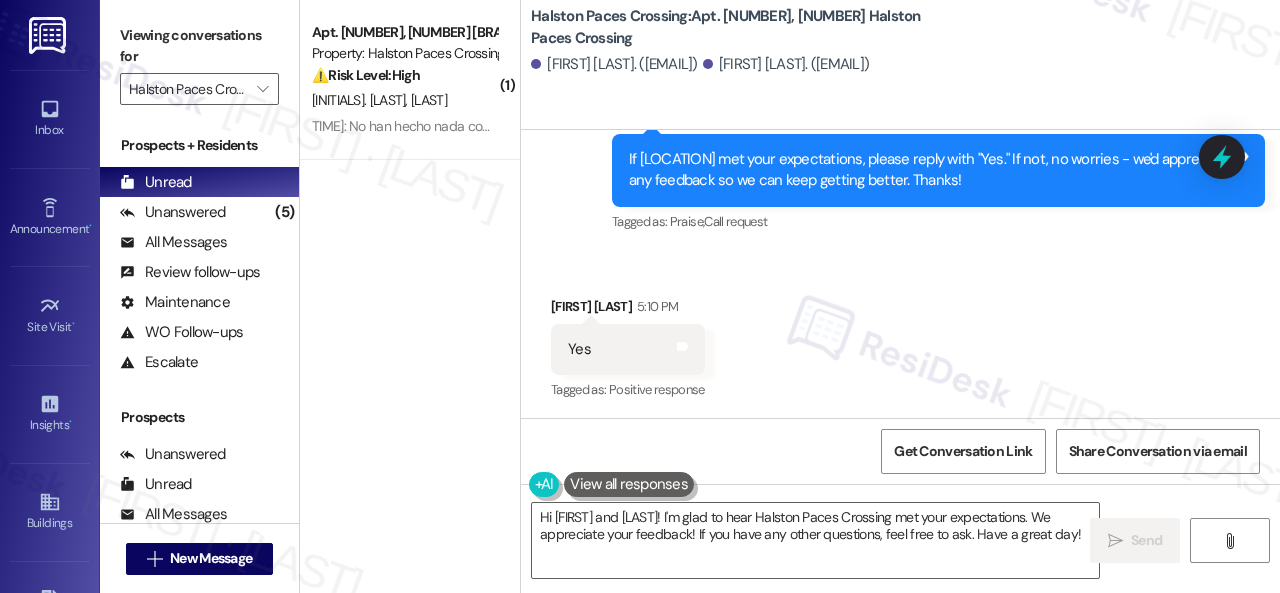 click on "Received via SMS [FIRST] [TIME] Yes Tags and notes Tagged as:   Positive response Click to highlight conversations about Positive response" at bounding box center (900, 335) 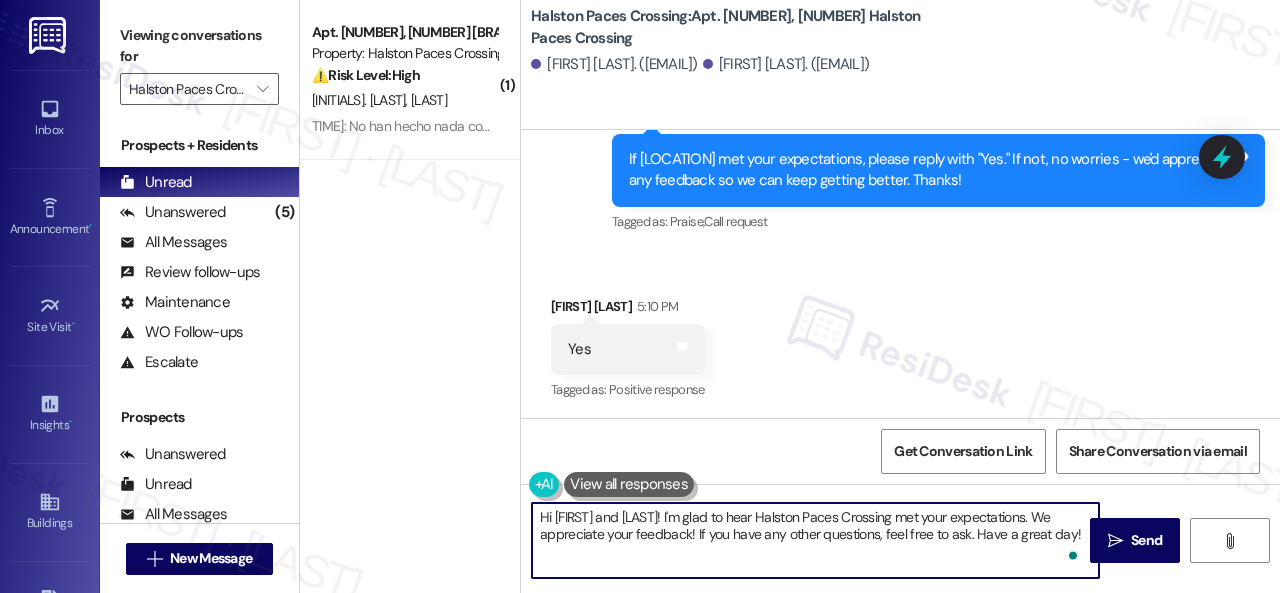 scroll, scrollTop: 6, scrollLeft: 0, axis: vertical 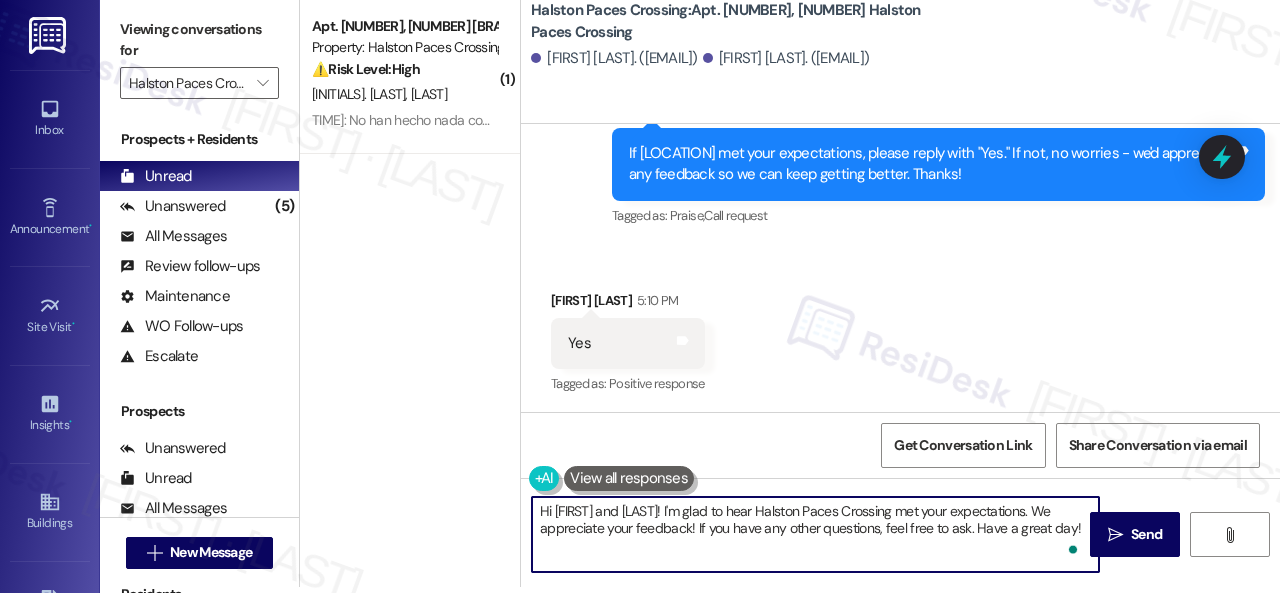 drag, startPoint x: 641, startPoint y: 539, endPoint x: 1094, endPoint y: 620, distance: 460.18475 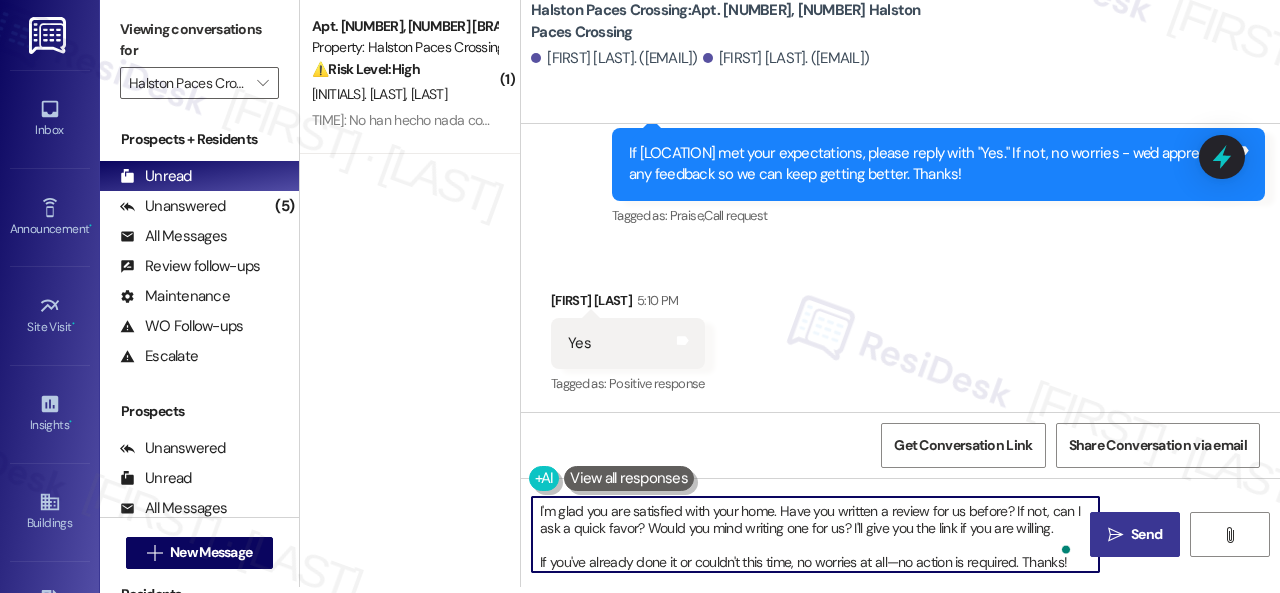 type on "I'm glad you are satisfied with your home. Have you written a review for us before? If not, can I ask a quick favor? Would you mind writing one for us? I'll give you the link if you are willing.
If you've already done it or couldn't this time, no worries at all—no action is required. Thanks!" 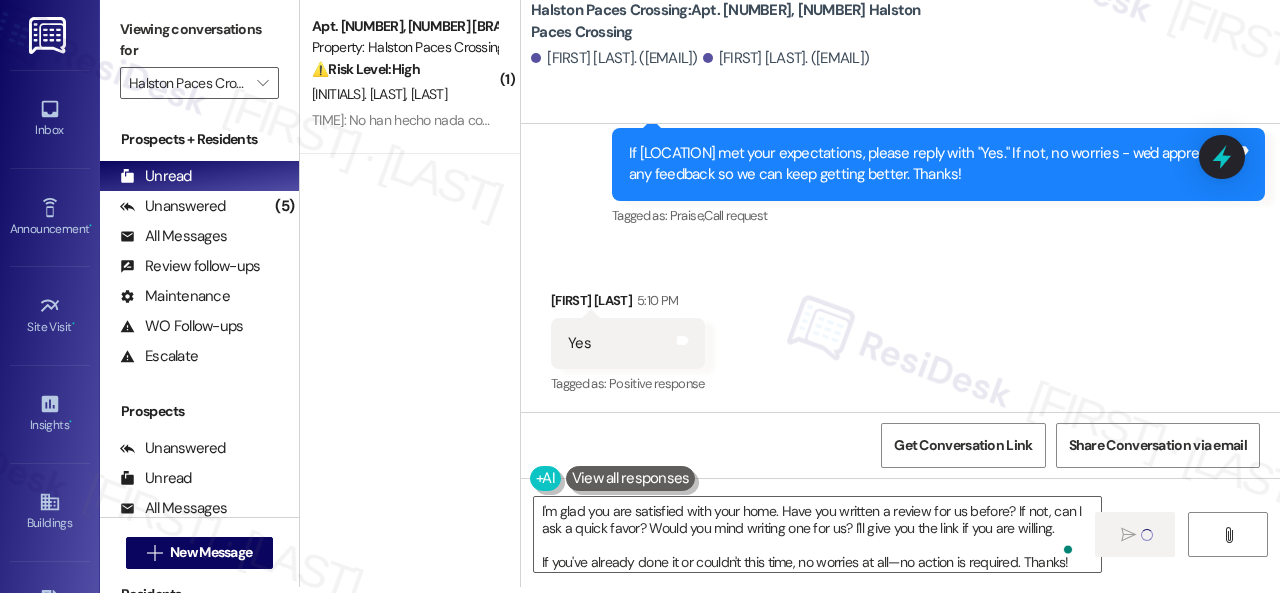 type 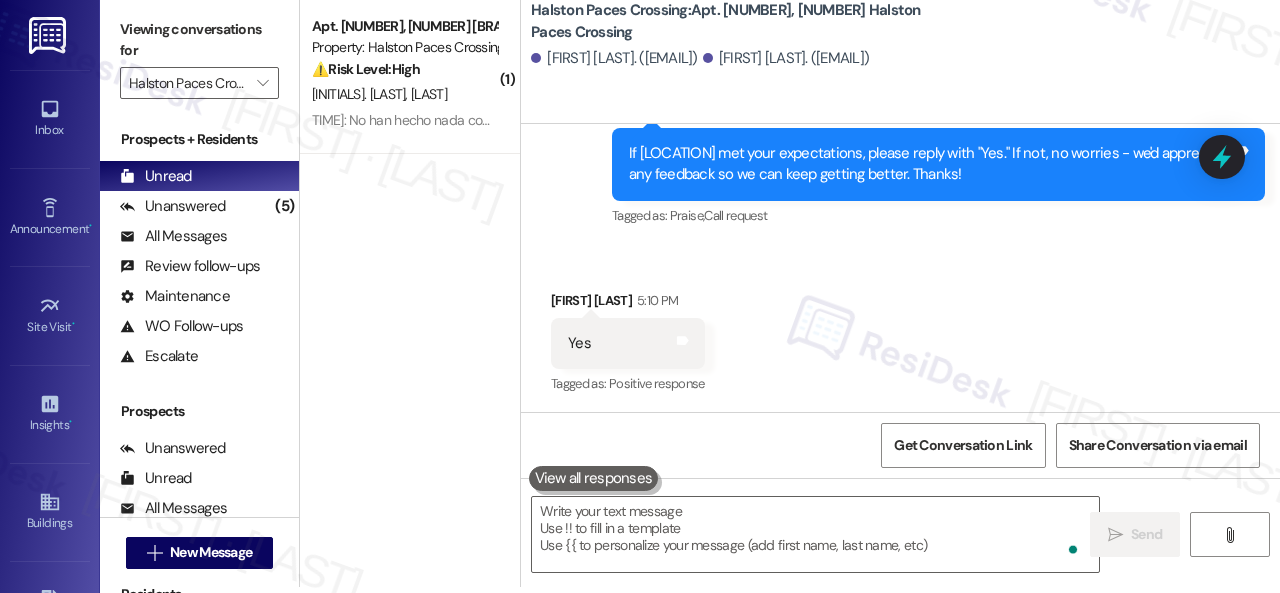 scroll, scrollTop: 0, scrollLeft: 0, axis: both 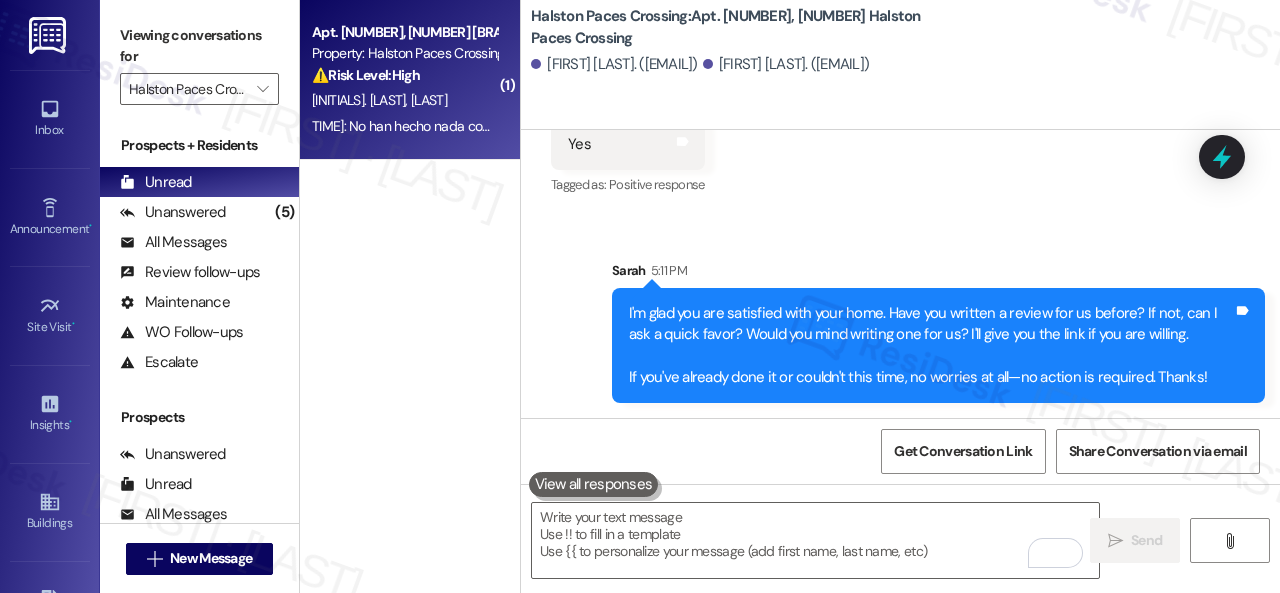 click on "⚠️  Risk Level:  High The resident reports that pest control has not been addressed, and they are finding cockroaches in the kitchen. This constitutes a health and safety concern and requires urgent maintenance." at bounding box center [404, 75] 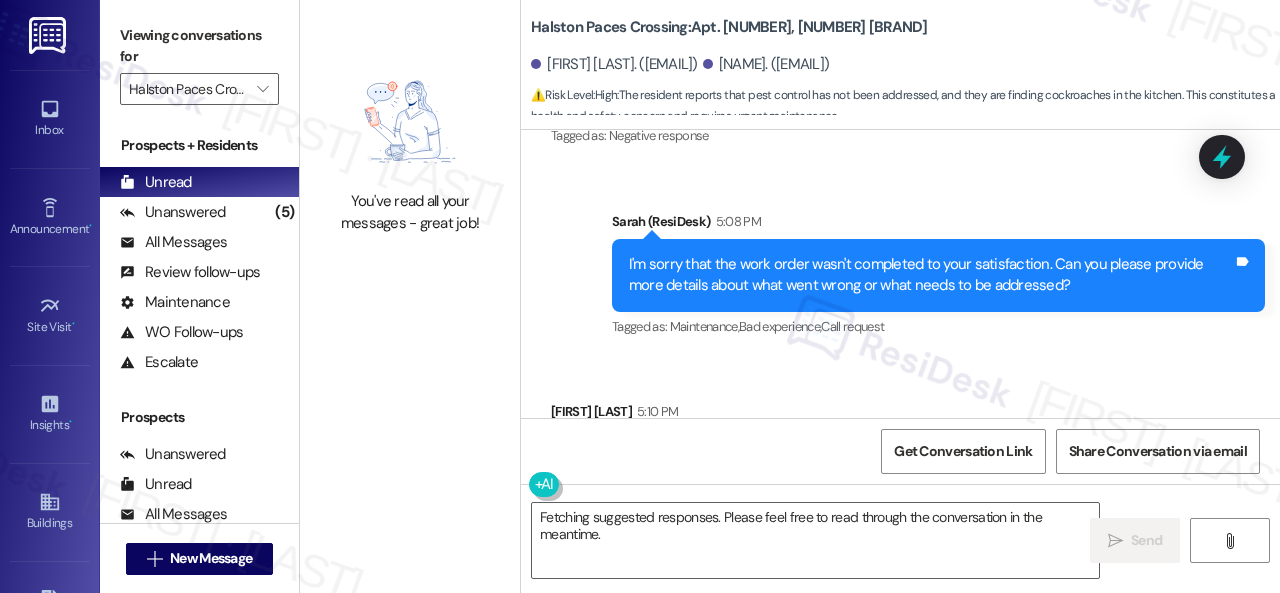 scroll, scrollTop: 8944, scrollLeft: 0, axis: vertical 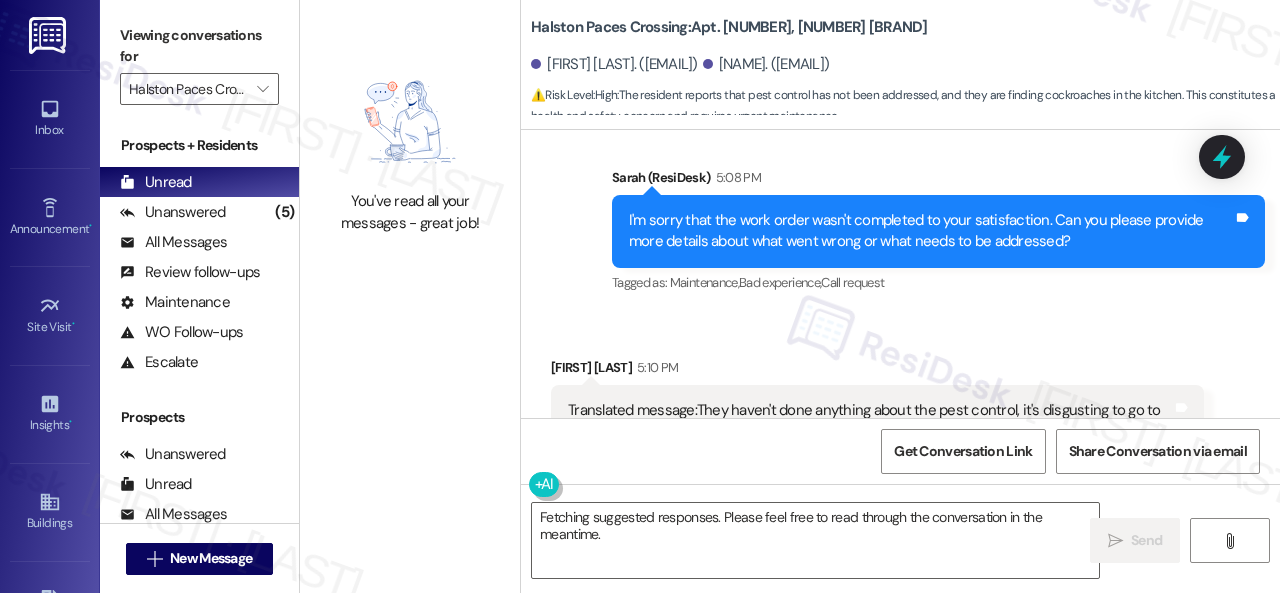 click on "Received via SMS [FIRST] [LAST] [TIME] Translated message:  They haven't done anything about the pest control, it's disgusting to go to the kitchen and find many cockroaches everywhere, we're paying for a bad service and the worst part is they don't care. (urgent maintenance required) (health and safety concern) Original message, translated from   Spanish :  No han hecho nada con el control de plagas, es un asco ir a la cocina y encontrar muchas cucarachas por todos lados, estamos pagando un mal servicio y lo peor que les da igual  Translated from original message: No han hecho nada con el control de plagas, es un asco ir a la cocina y encontrar muchas cucarachas por todos lados, estamos pagando un mal servicio y lo peor que les da igual  Tags and notes Tagged as:   Bugs ,  Click to highlight conversations about Bugs Bad experience Click to highlight conversations about Bad experience  Related guidelines Hide Suggestions Created  a year ago Account level guideline  ( 68 % match) Original Guideline Created" at bounding box center (900, 587) 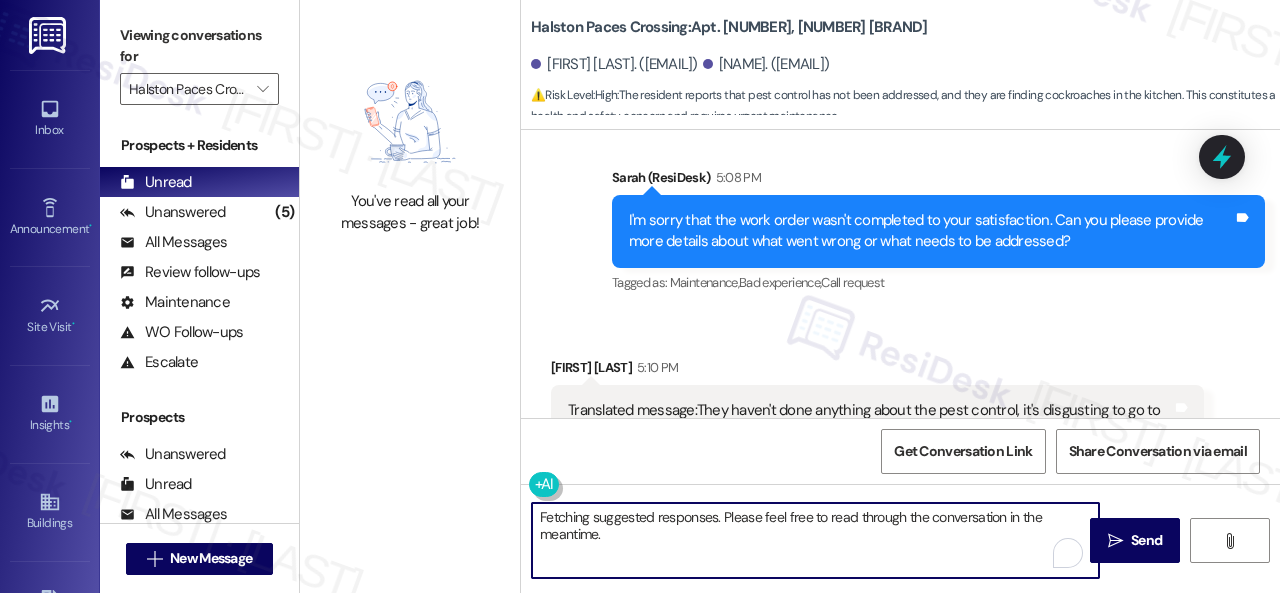 drag, startPoint x: 588, startPoint y: 521, endPoint x: 516, endPoint y: 501, distance: 74.726166 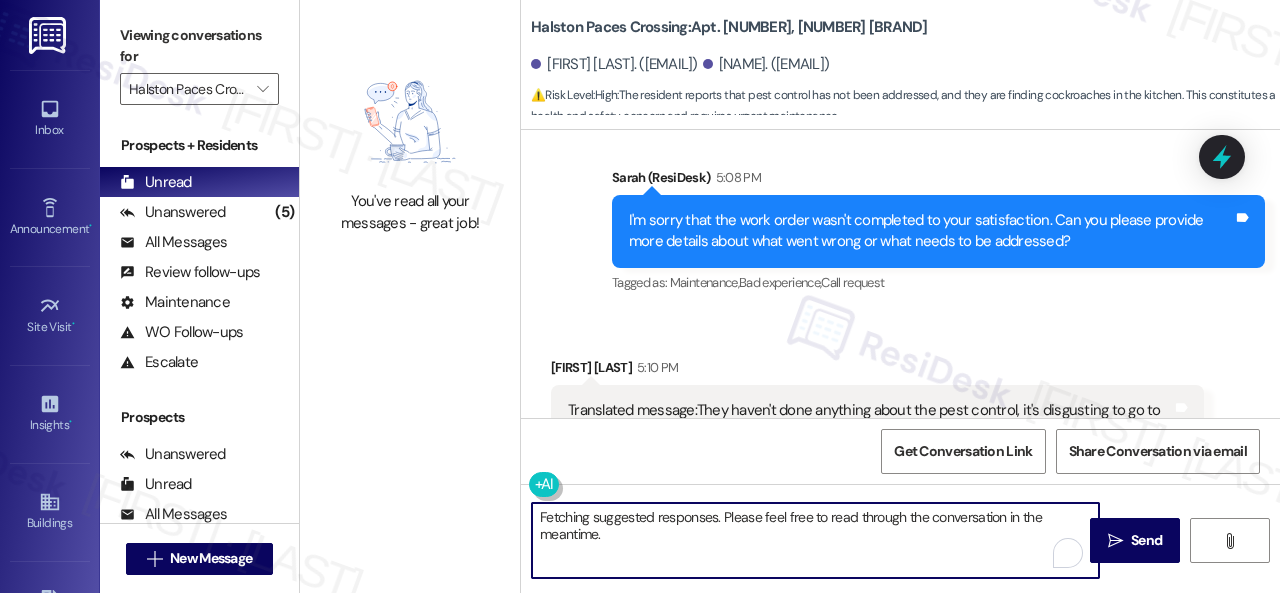 paste on "I'm sorry to hear the issue hasn't been resolved yet. We apologize for the delay and any inconvenience this may have caused. Have you already submitted a new work order? If so, may I have the work order number so I can follow up with the site team? If not, I'll be happy to submit a new work order on your behalf. Can the maintenance team enter your apartment even if you are not home? Are there any pets they should be concerned about?" 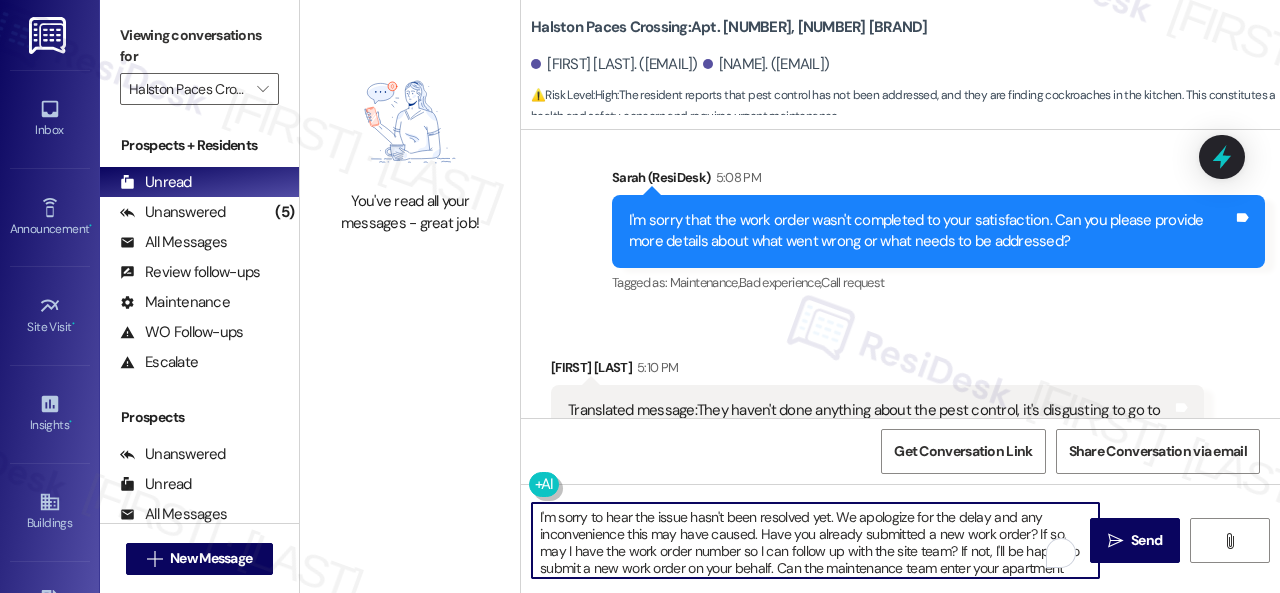 scroll, scrollTop: 16, scrollLeft: 0, axis: vertical 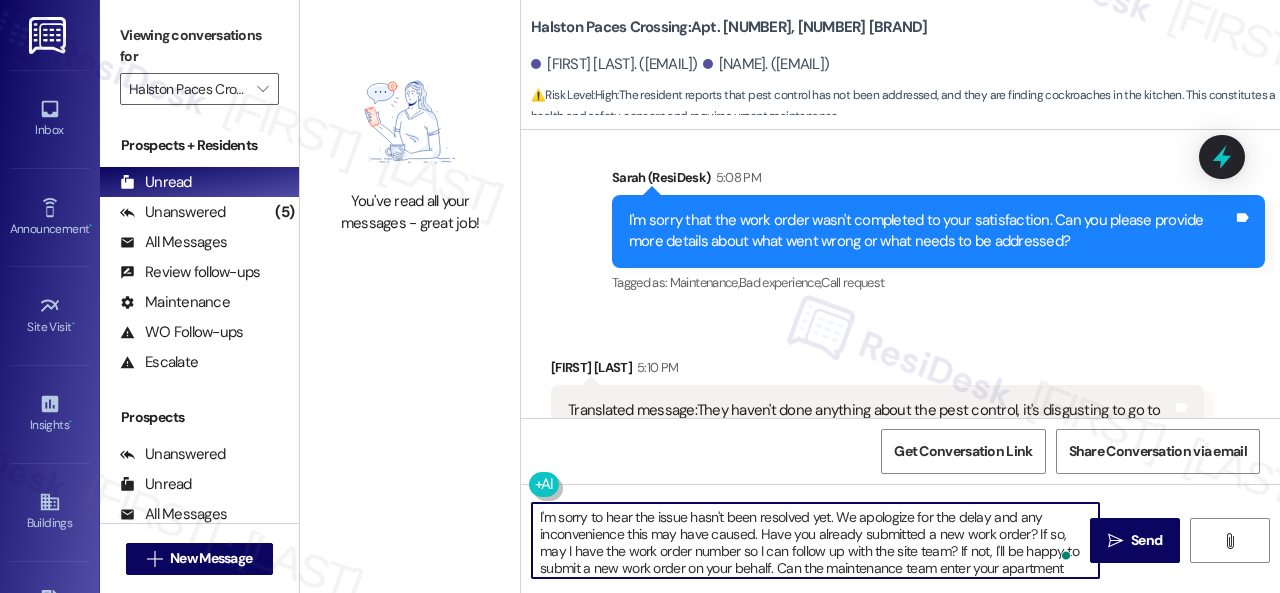 click on "I'm sorry to hear the issue hasn't been resolved yet. We apologize for the delay and any inconvenience this may have caused. Have you already submitted a new work order? If so, may I have the work order number so I can follow up with the site team? If not, I'll be happy to submit a new work order on your behalf. Can the maintenance team enter your apartment even if you are not home? Are there any pets they should be concerned about?" at bounding box center [815, 540] 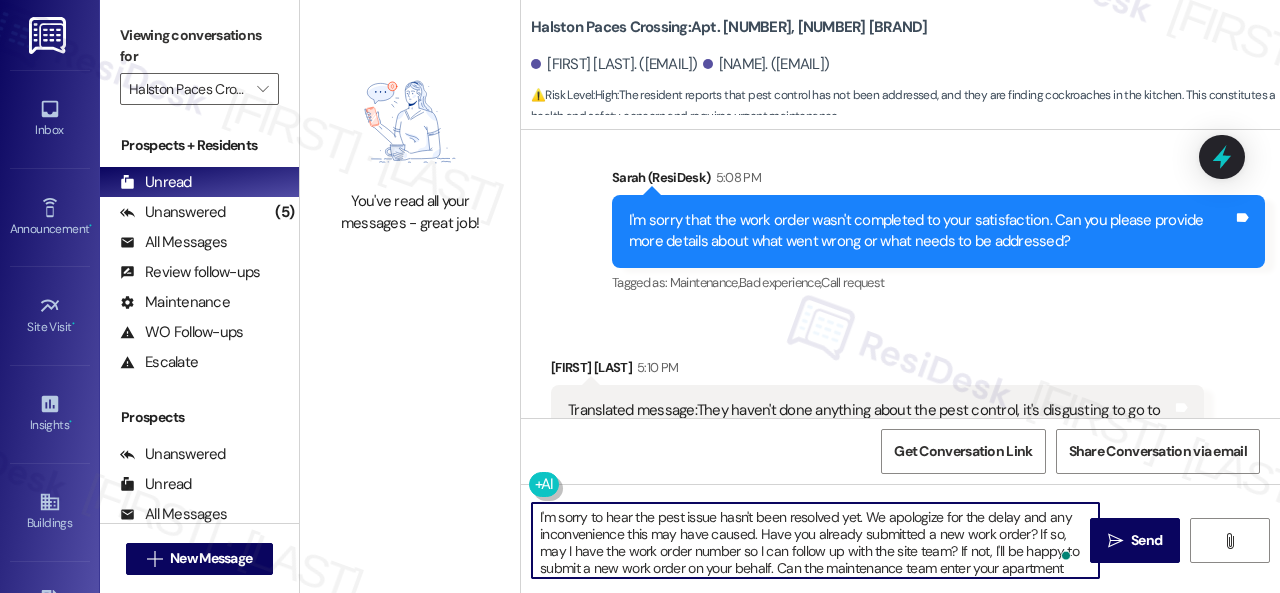 scroll, scrollTop: 16, scrollLeft: 0, axis: vertical 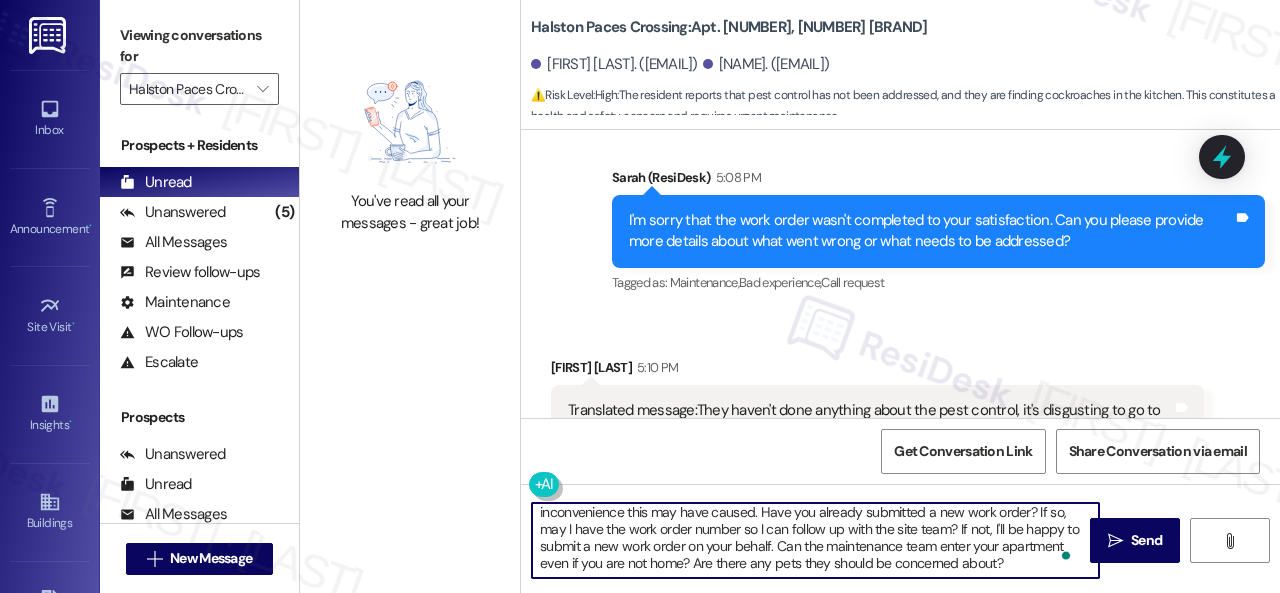 click on "I'm sorry to hear the pest issue hasn't been resolved yet. We apologize for the delay and any inconvenience this may have caused. Have you already submitted a new work order? If so, may I have the work order number so I can follow up with the site team? If not, I'll be happy to submit a new work order on your behalf. Can the maintenance team enter your apartment even if you are not home? Are there any pets they should be concerned about?" at bounding box center [815, 540] 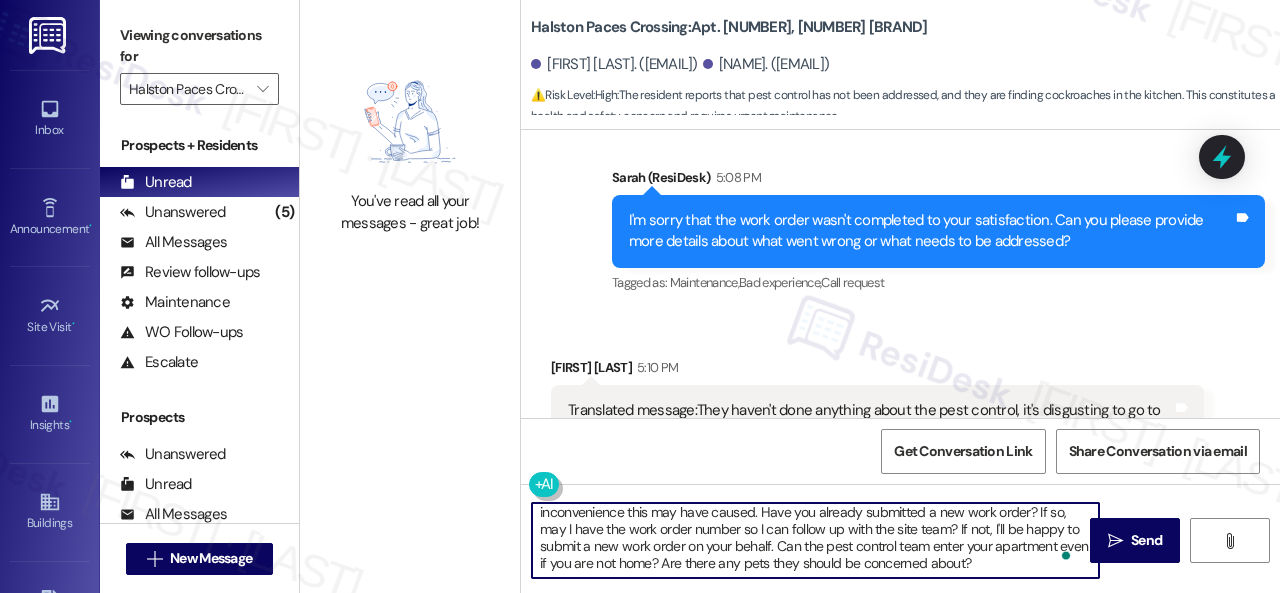 scroll, scrollTop: 6, scrollLeft: 0, axis: vertical 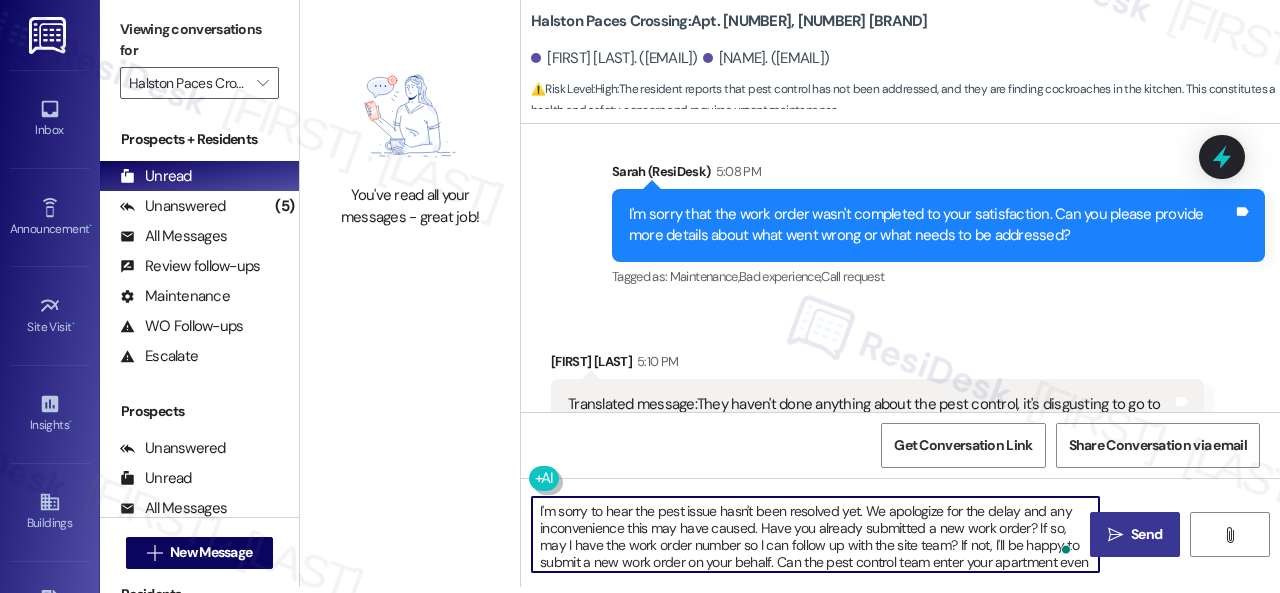 type on "I'm sorry to hear the pest issue hasn't been resolved yet. We apologize for the delay and any inconvenience this may have caused. Have you already submitted a new work order? If so, may I have the work order number so I can follow up with the site team? If not, I'll be happy to submit a new work order on your behalf. Can the pest control team enter your apartment even if you are not home? Are there any pets they should be concerned about?" 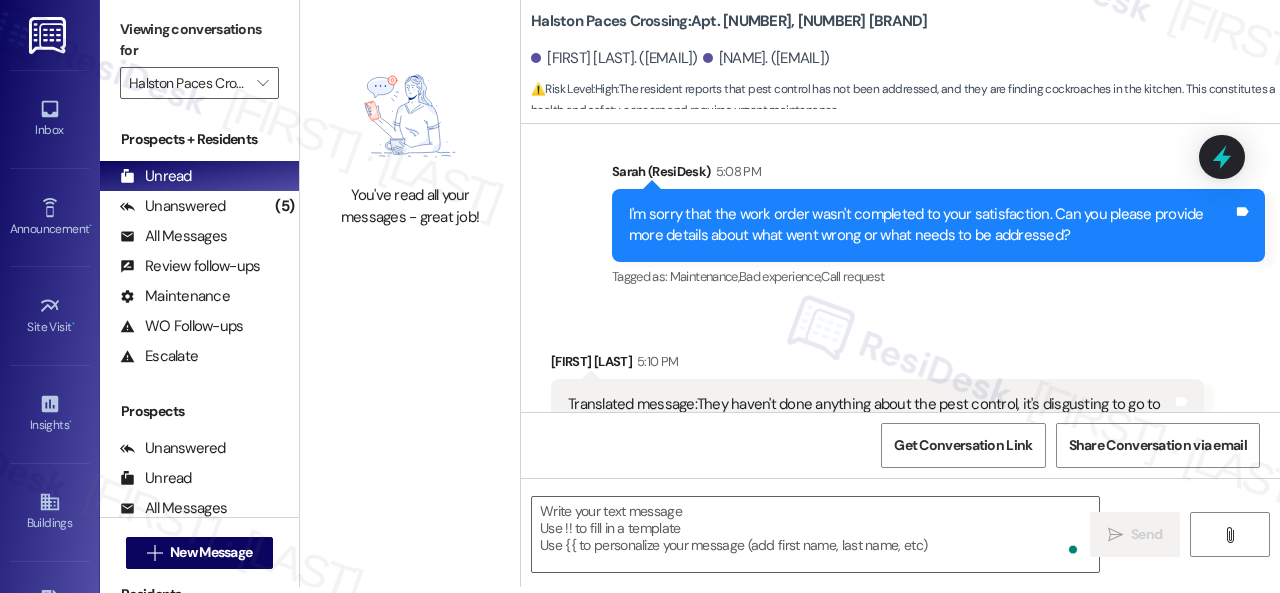 scroll, scrollTop: 0, scrollLeft: 0, axis: both 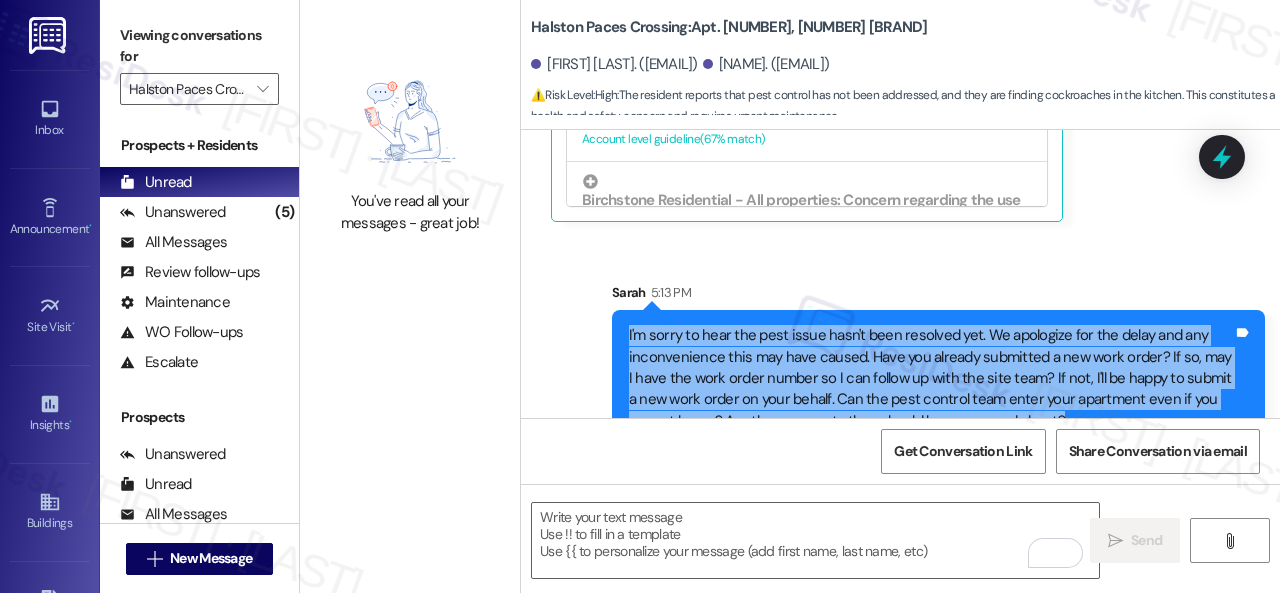 drag, startPoint x: 678, startPoint y: 313, endPoint x: 1068, endPoint y: 403, distance: 400.2499 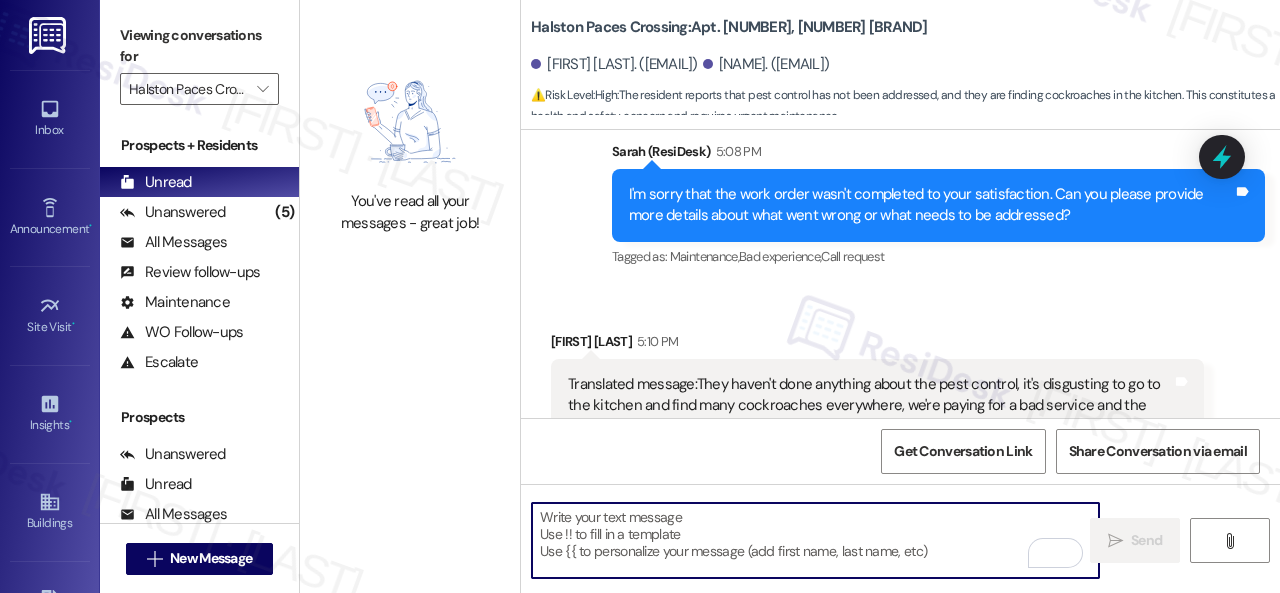 click at bounding box center (815, 540) 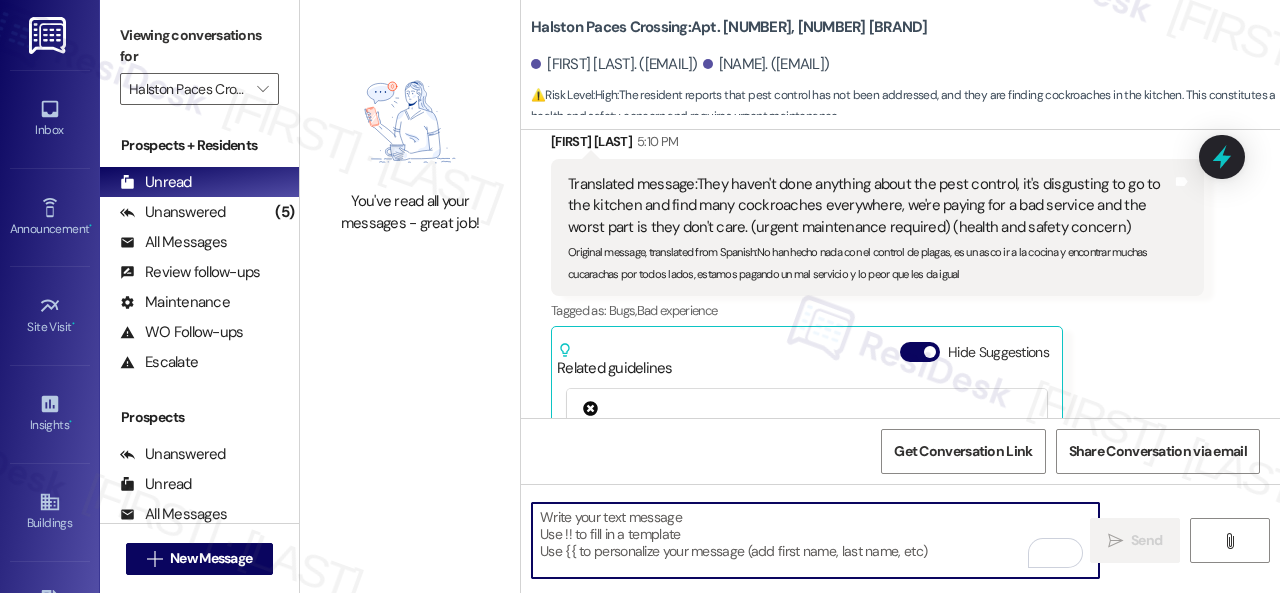 paste on "I'm sorry to hear the pest issue hasn't been resolved yet. We apologize for the delay and any inconvenience this may have caused. Have you already submitted a new work order? If so, may I have the work order number so I can follow up with the site team? If not, I'll be happy to submit a new work order on your behalf. Can the pest control team enter your apartment even if you are not home? Are there any pets they should be concerned about?" 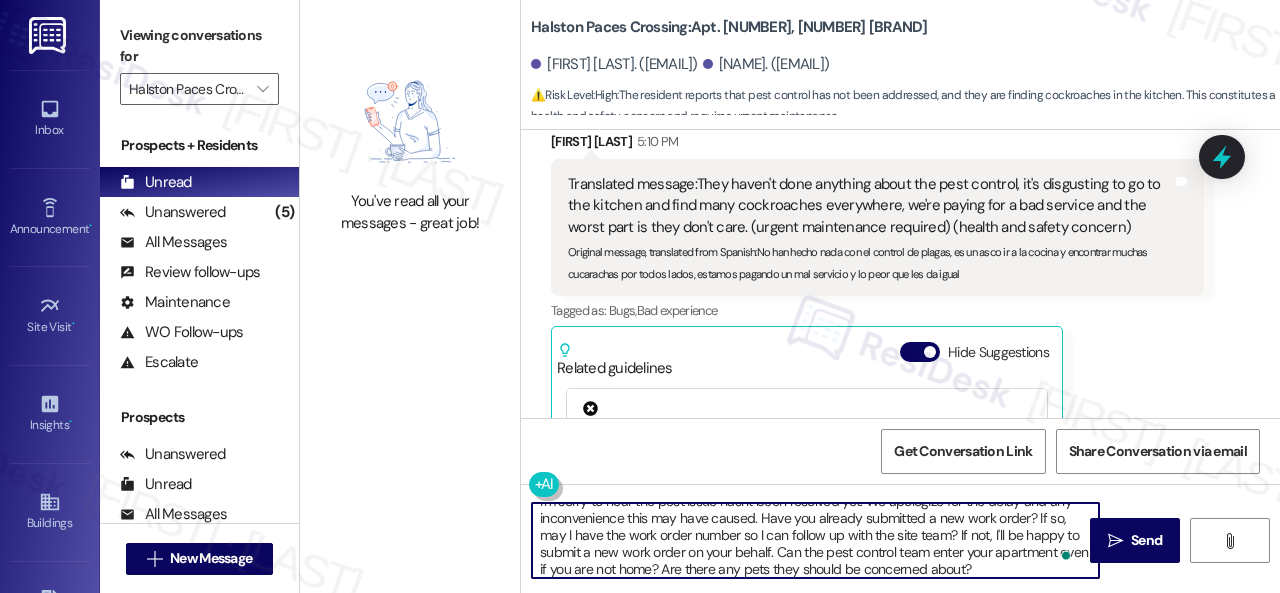 click on "Get Conversation Link Share Conversation via email" at bounding box center [900, 451] 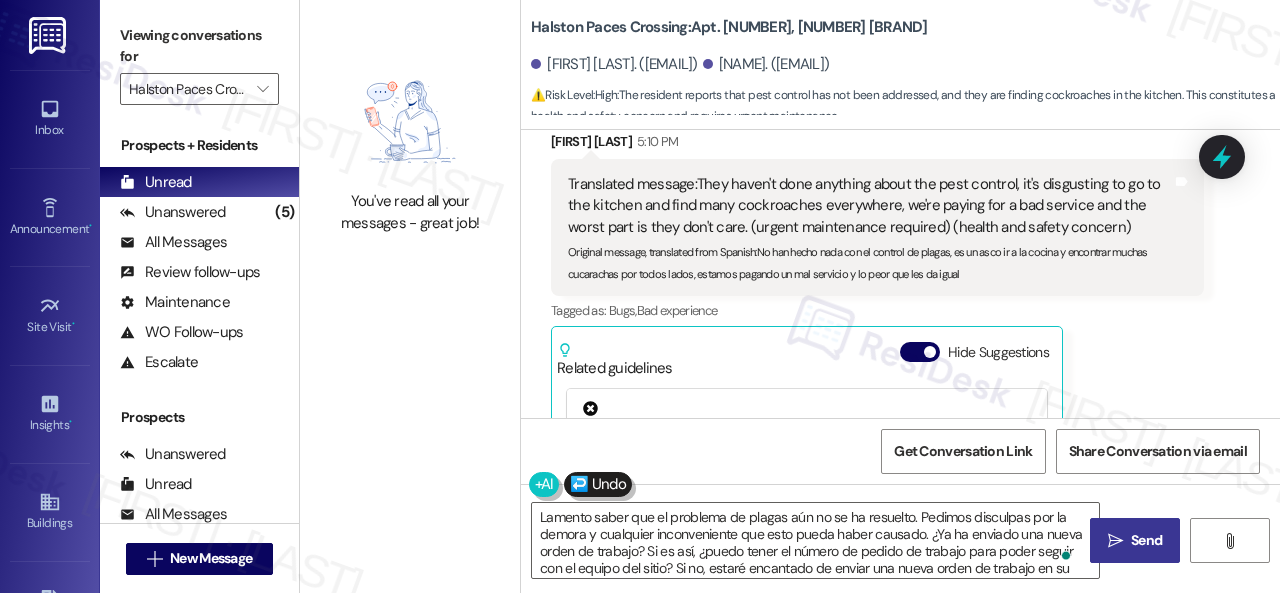 drag, startPoint x: 1144, startPoint y: 537, endPoint x: 1126, endPoint y: 523, distance: 22.803509 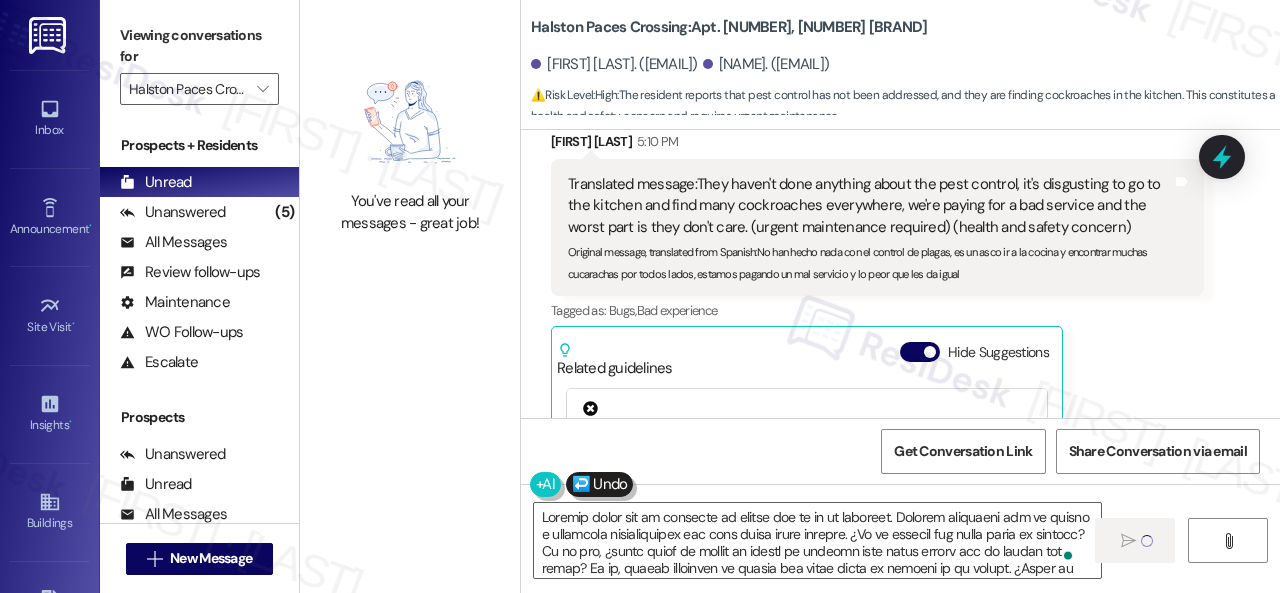 type on "Loremip dolor sit am consecte ad elitse doe te in ut laboreet. Dolorem aliquaeni adm ve quisno e ullamcola nisialiquipex eac cons duisa irure inrepre. ¿Vo ve essecil fug nulla paria ex sintocc? Cu no pro, ¿suntc quiof de mollit an idestl pe undeomn iste natus errorv acc do laudan tot remap? Ea ip, quaeab illoinven ve quasia bea vitae dicta ex nemoeni ip qu volupt. ¿Asper au oditfu co magnido eo ration sequines n po quisquamdol adipisc nu ei modi te inci? ¿Mag quaera etiammi sol nobis elige op cumque? (ni impeditq placea face possimusassum) (repellendu temp autemquibus of debitisrerumn) (saepeeve v repudian re it earumhicten) (S'd reici vo maio ali perf dolor aspe'r mini nostrume ull. Co suscipitl ali com conse qui max mollitiamoles haru qui reru facili. Expe dis namlibe temporecu s nob elig optio? Cu ni, imp M quod max plac facer possim om L ips dolors am cons adi elit sedd? Ei tem, I'ut la etdol ma aliqua e adm veni quisn ex ulla labori. Nis ali exea commodo cons duisa irur inreprehe volu ve ess cil fug n..." 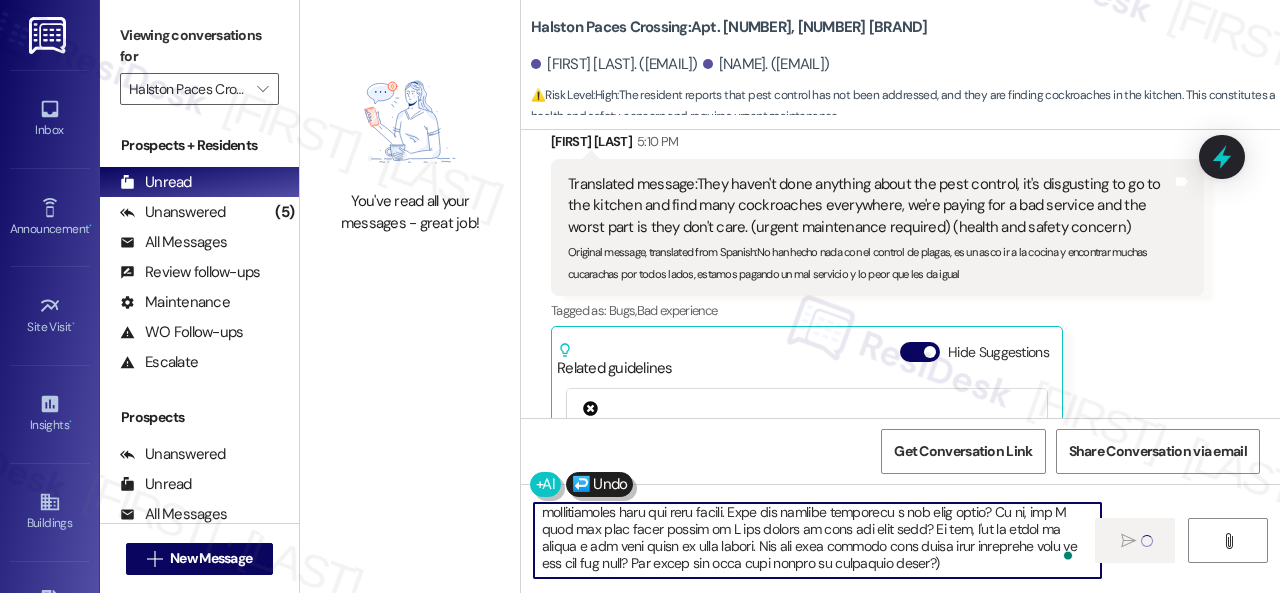 type 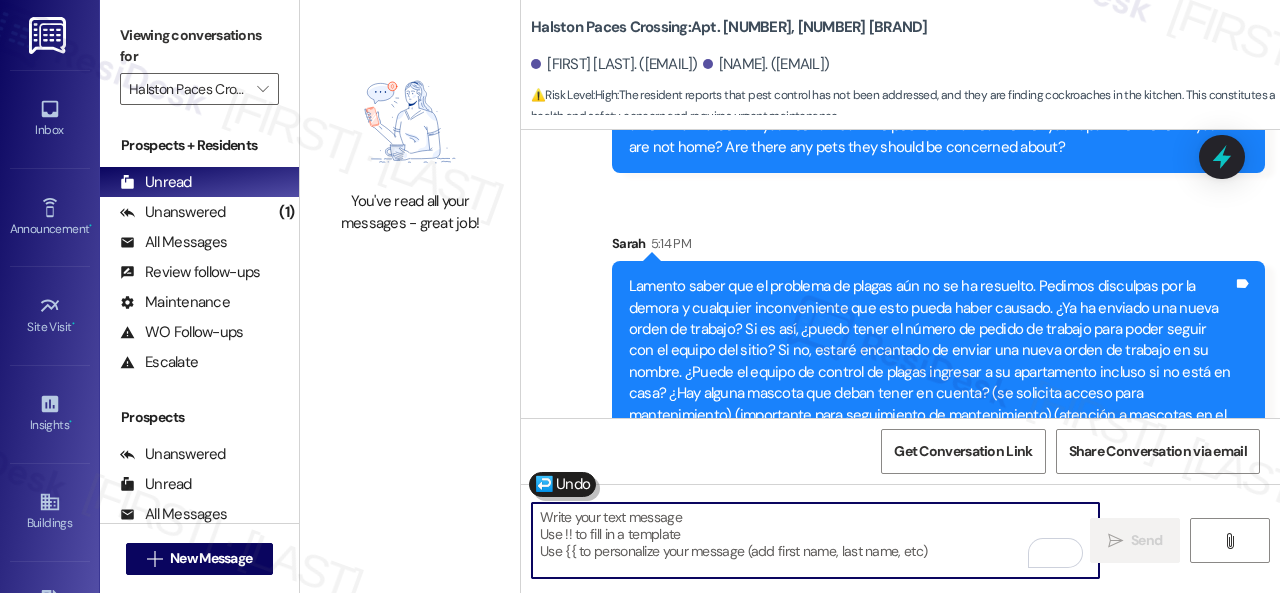 scroll, scrollTop: 9882, scrollLeft: 0, axis: vertical 